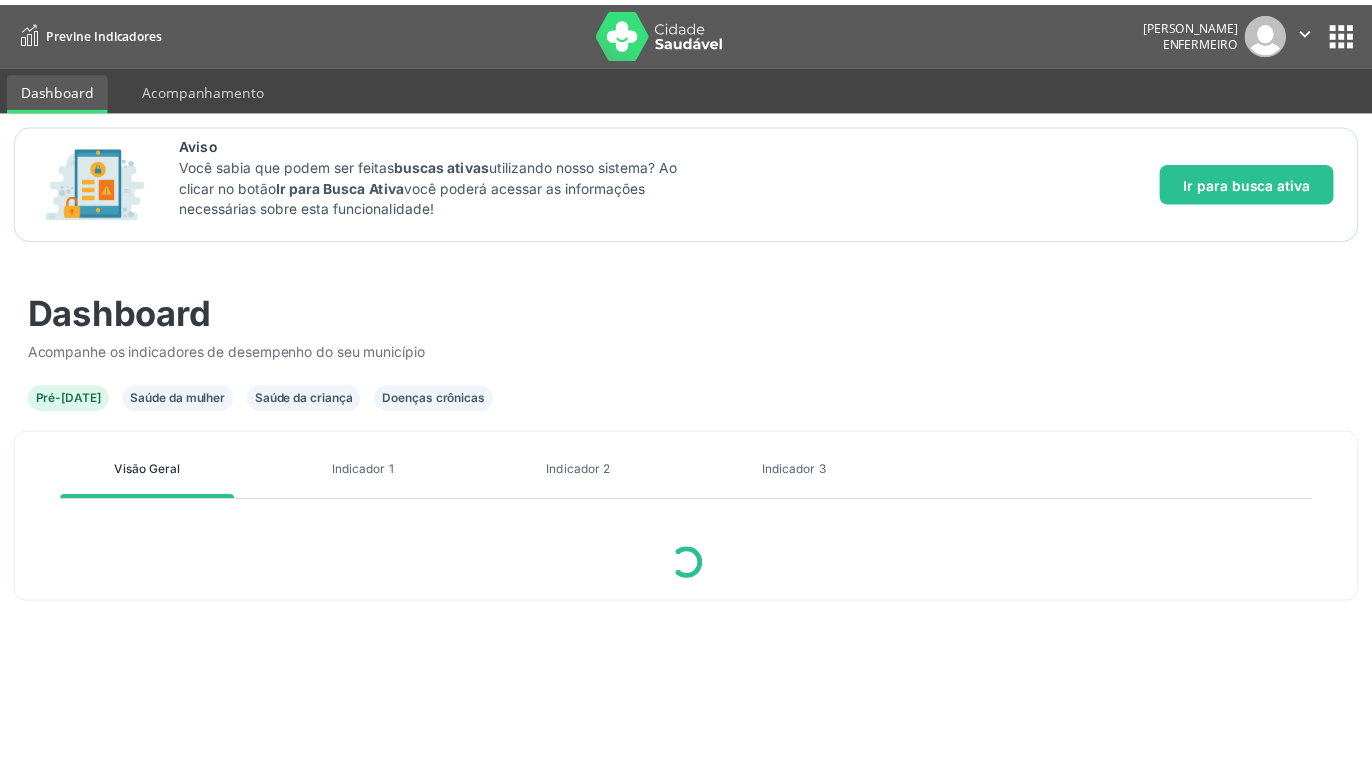 scroll, scrollTop: 0, scrollLeft: 0, axis: both 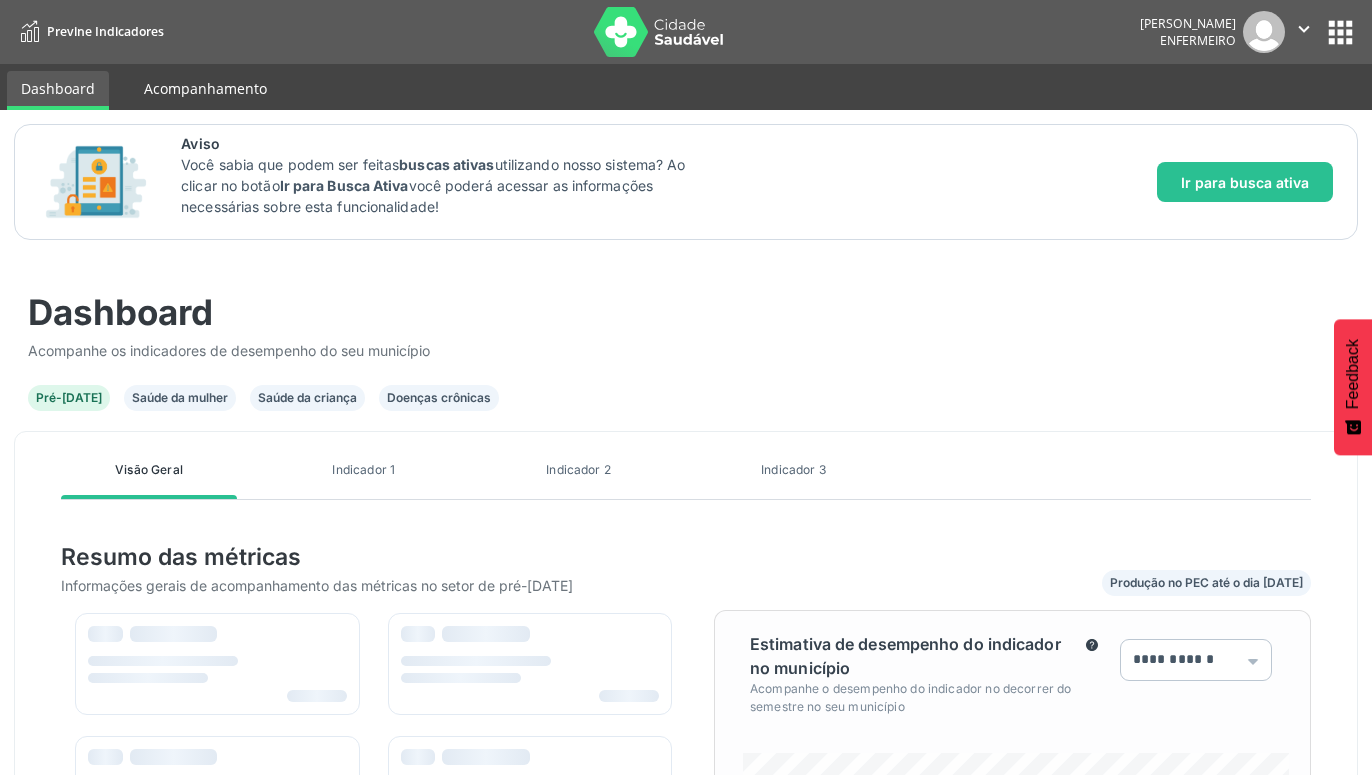 click on "Acompanhamento" at bounding box center (205, 88) 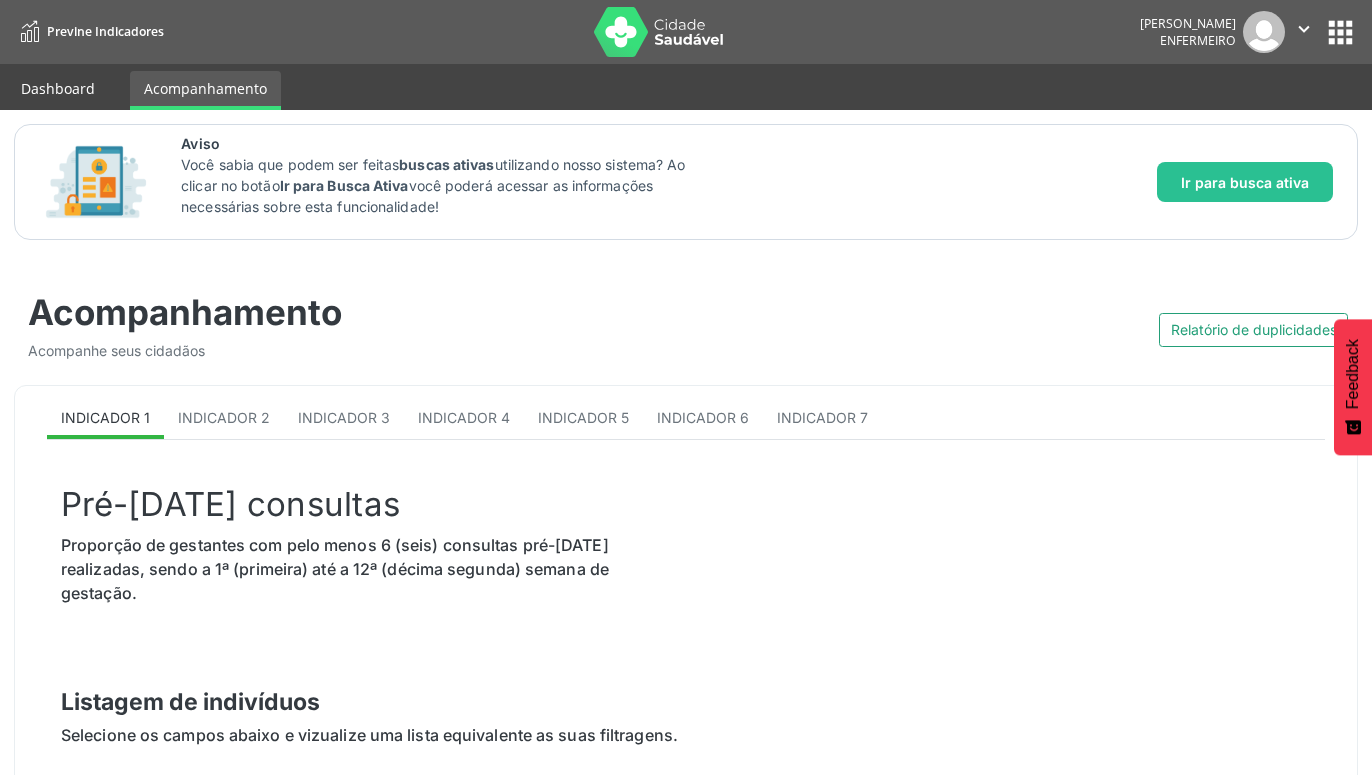 click on "Dashboard" at bounding box center (58, 88) 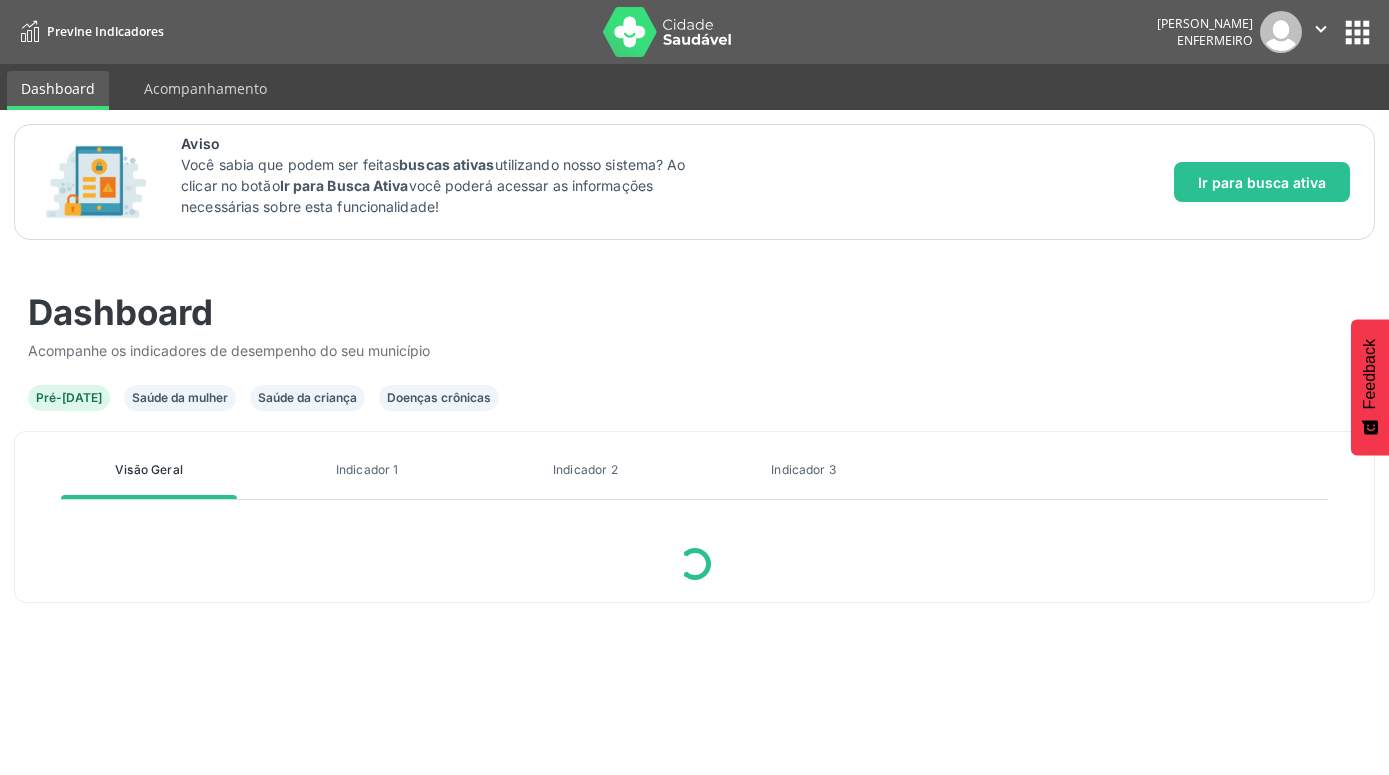 click on "Indicador 3" at bounding box center (804, 470) 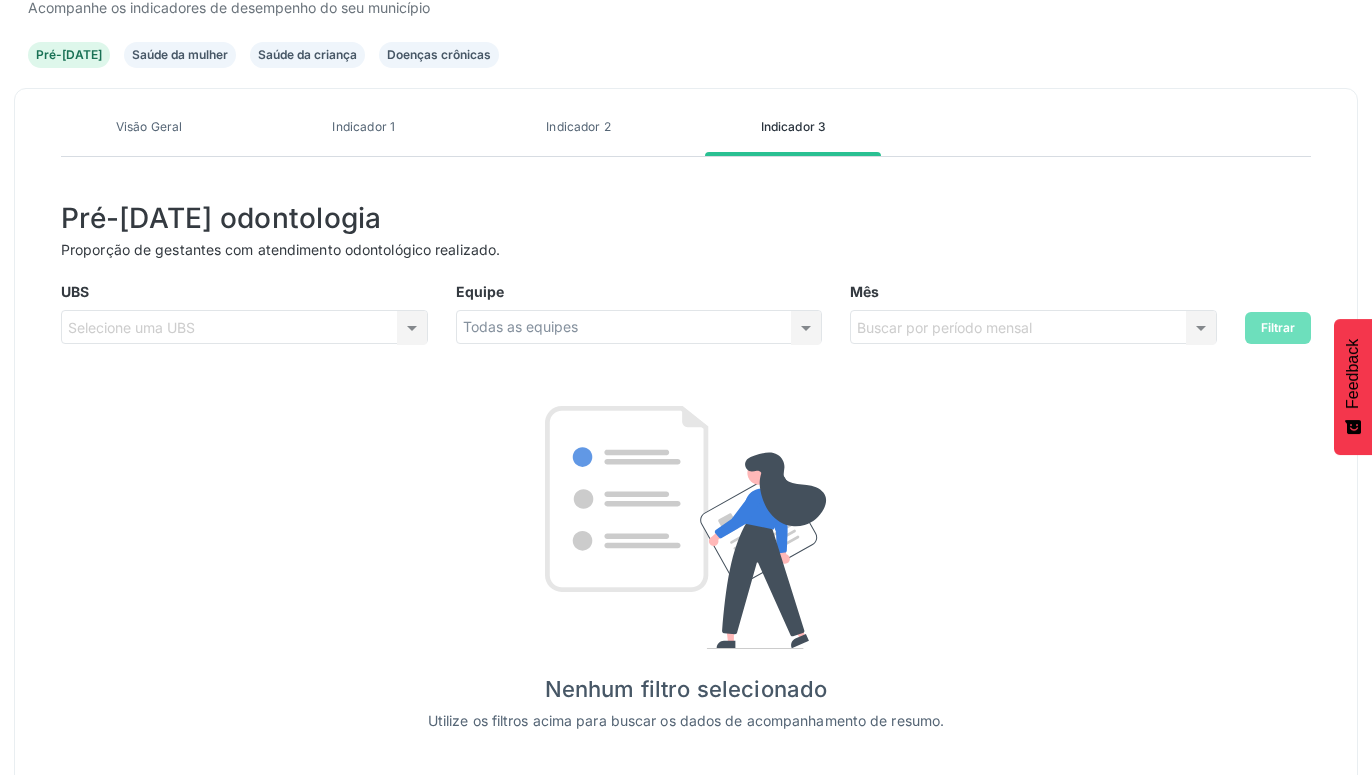 scroll, scrollTop: 376, scrollLeft: 0, axis: vertical 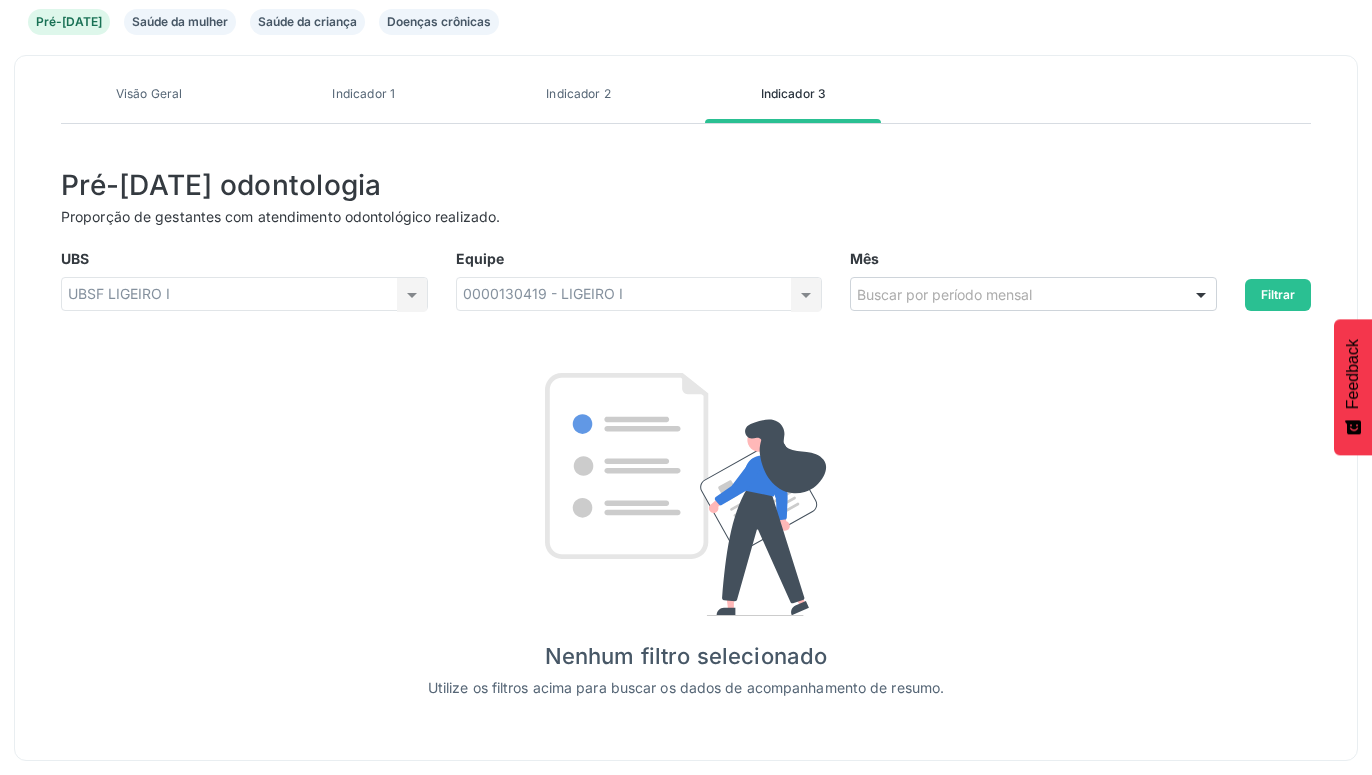 click at bounding box center (1201, 295) 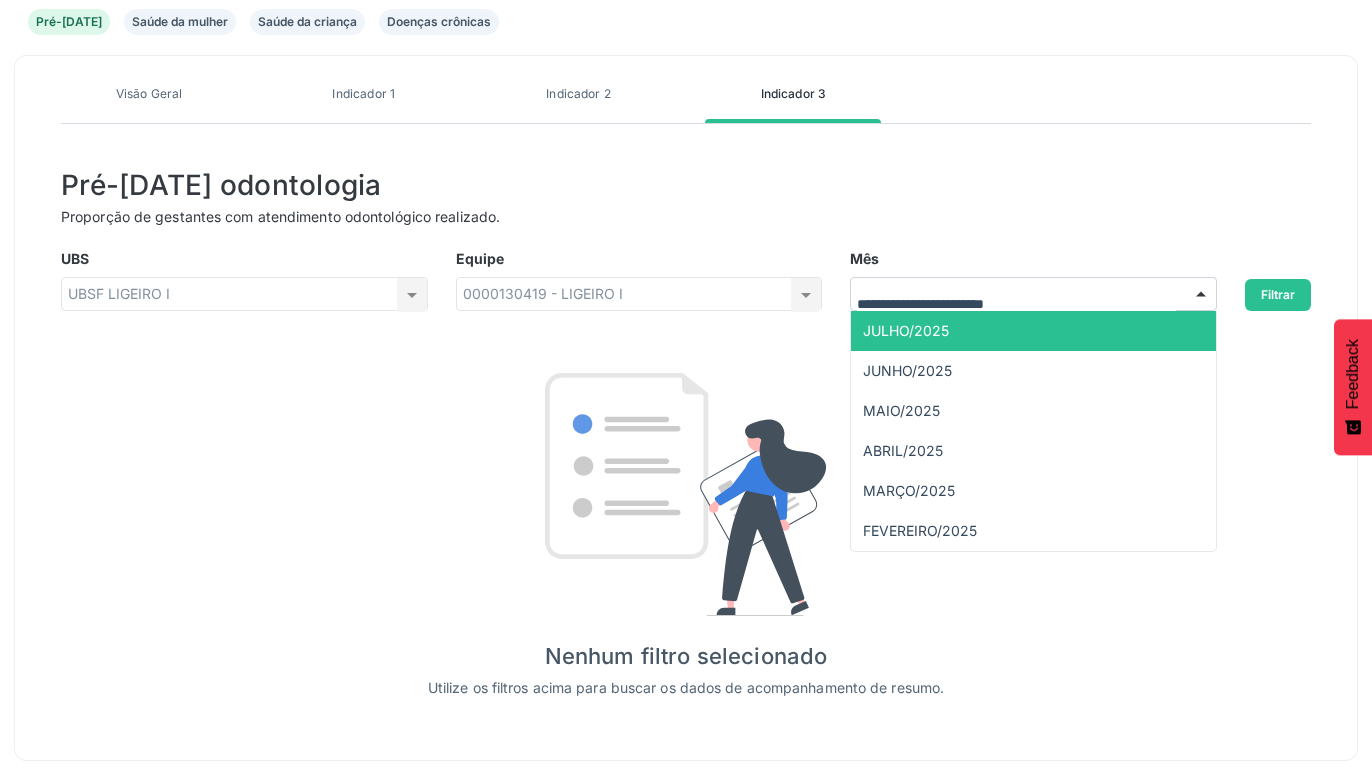click on "JULHO/2025" at bounding box center [1033, 331] 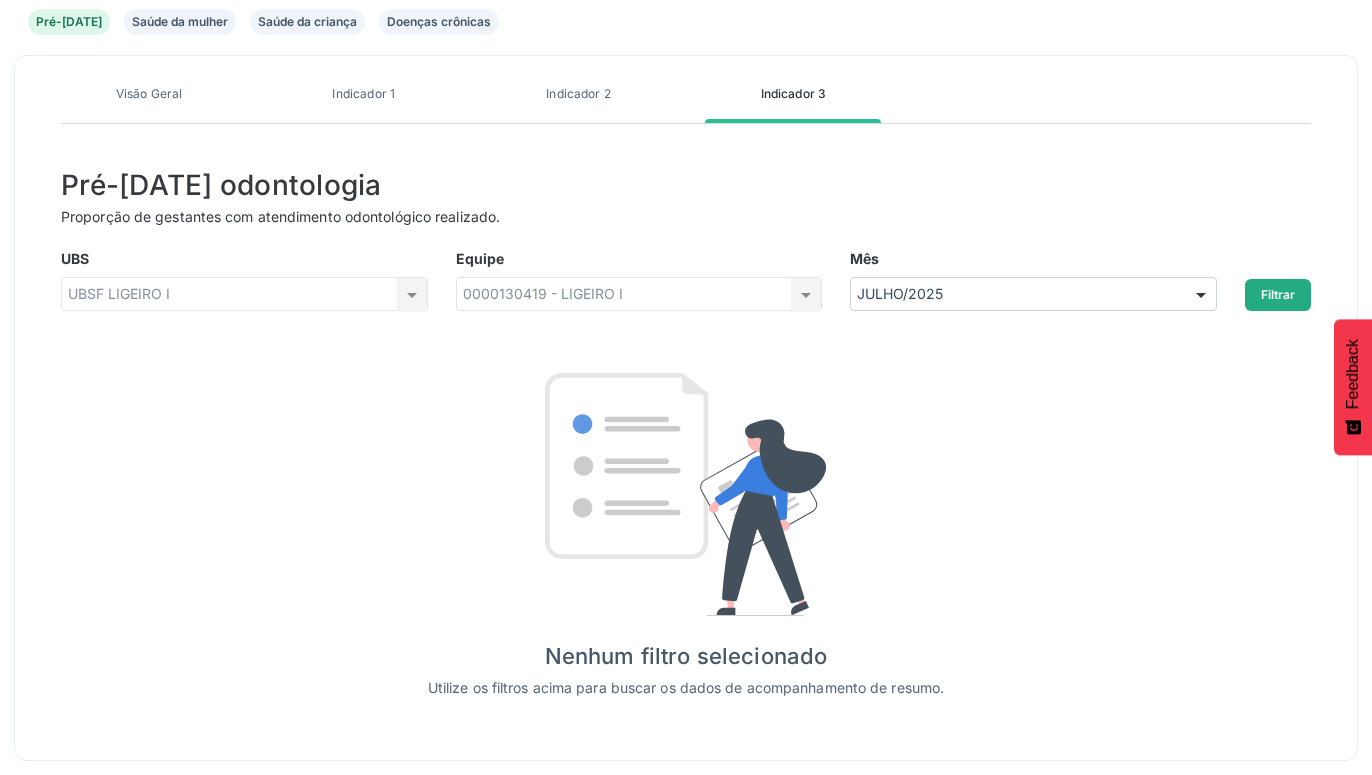 click on "Filtrar" at bounding box center [1278, 295] 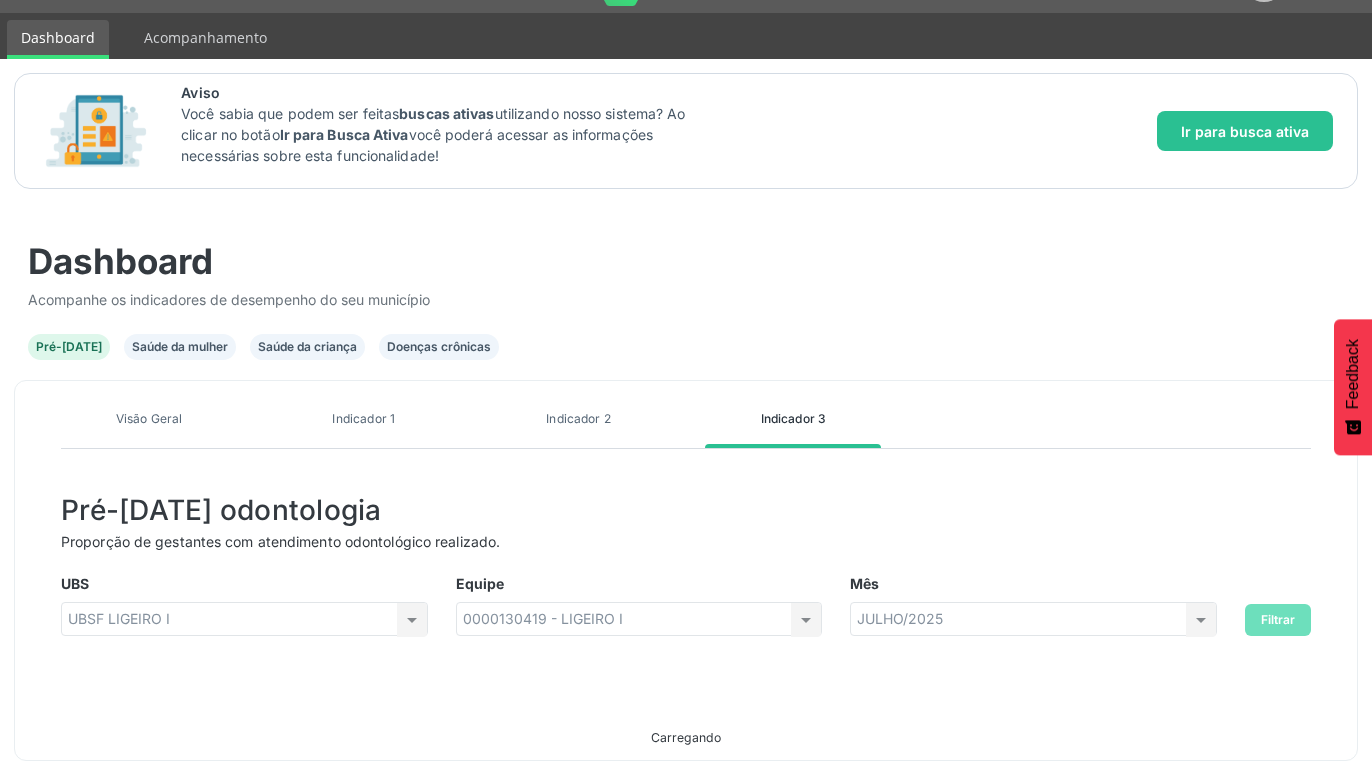 scroll, scrollTop: 51, scrollLeft: 0, axis: vertical 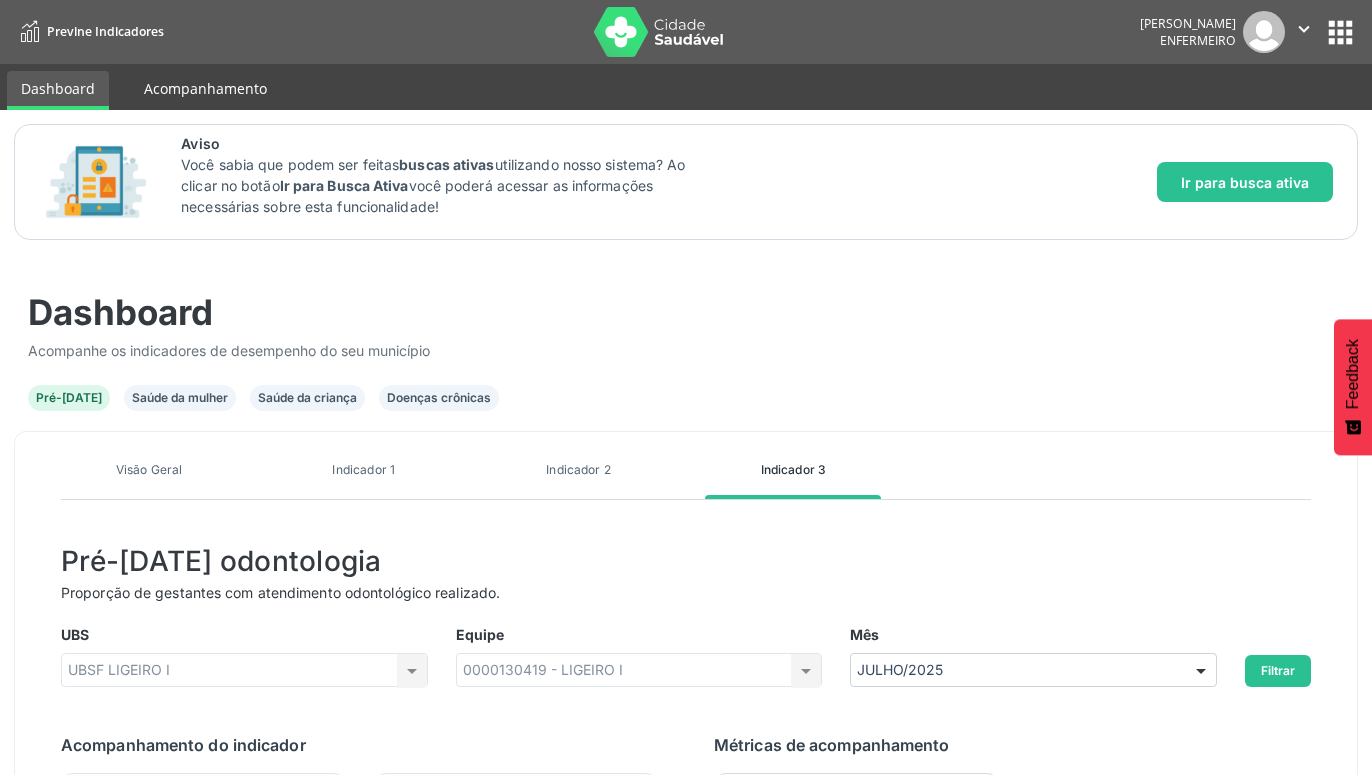 click on "Acompanhamento" at bounding box center (205, 88) 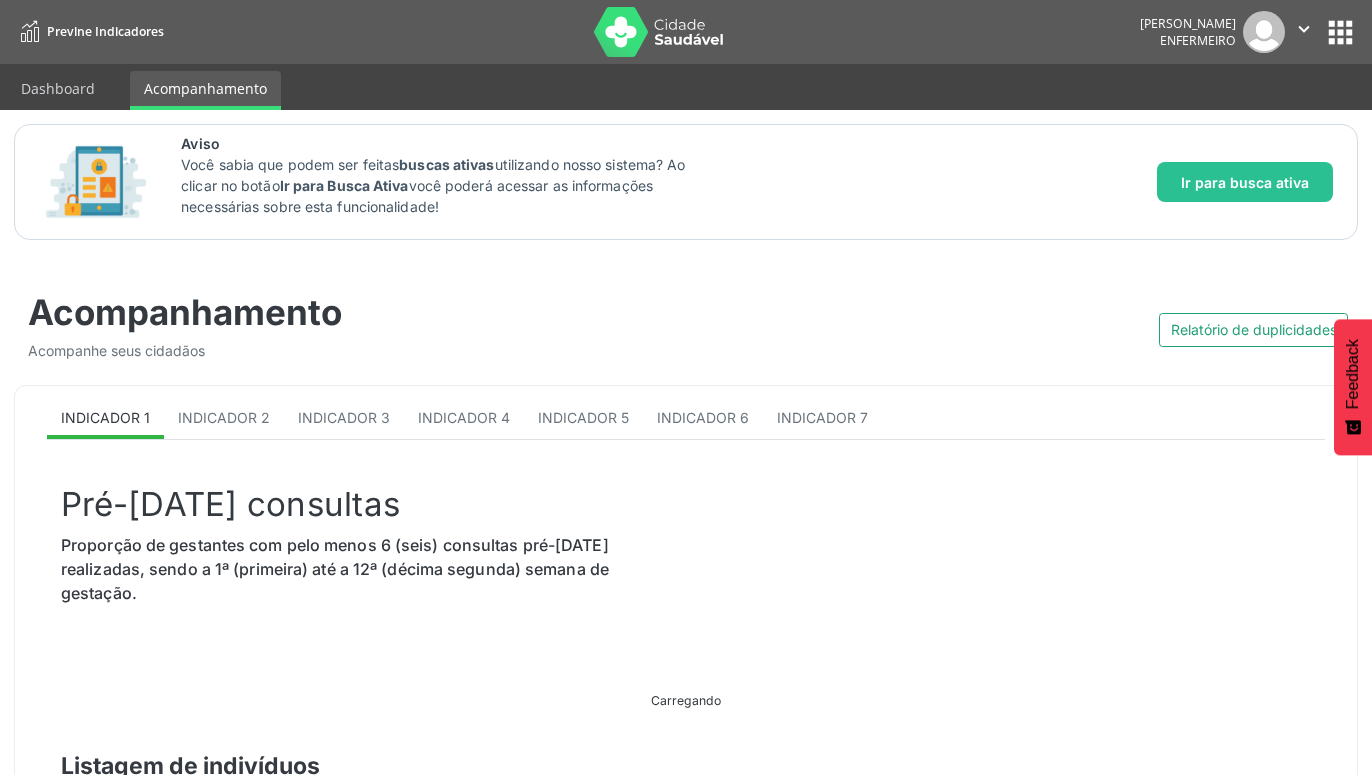 click on "Indicador 3" at bounding box center [344, 417] 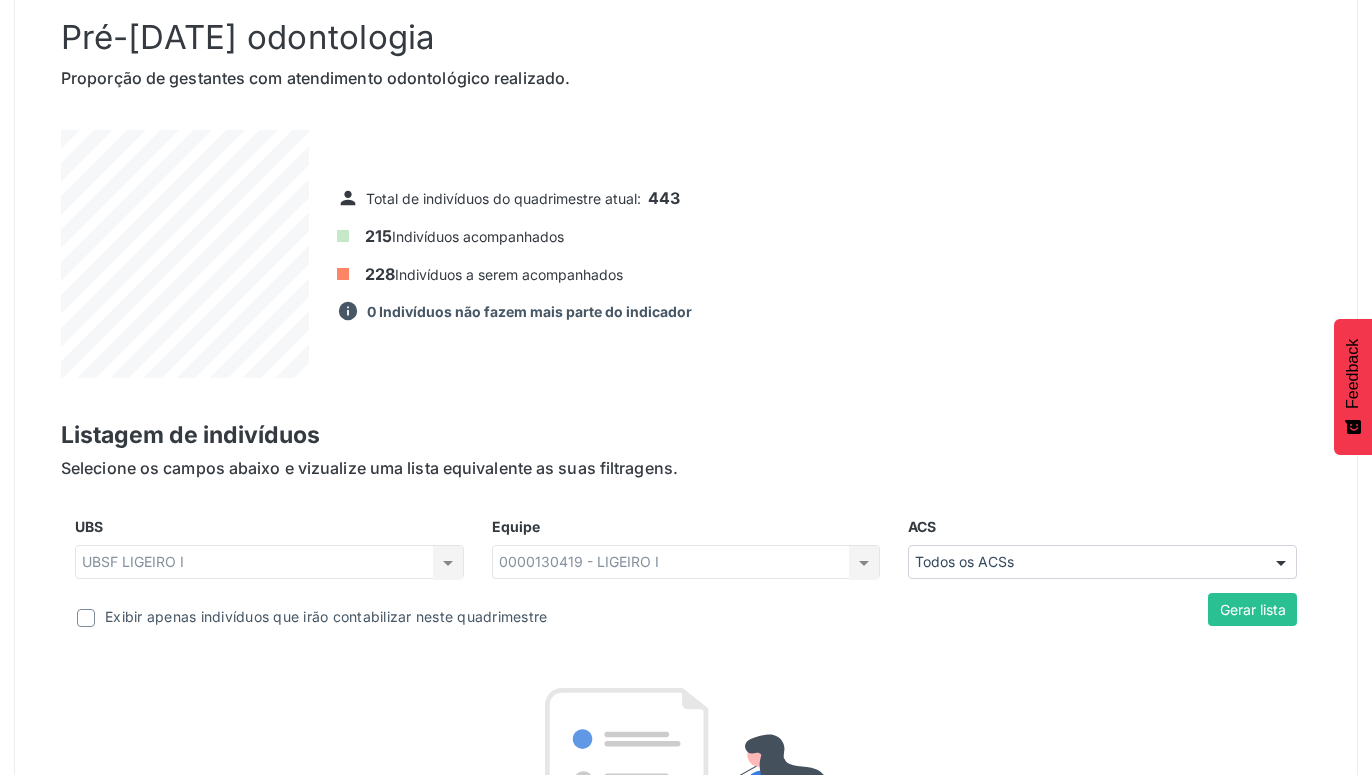 scroll, scrollTop: 469, scrollLeft: 0, axis: vertical 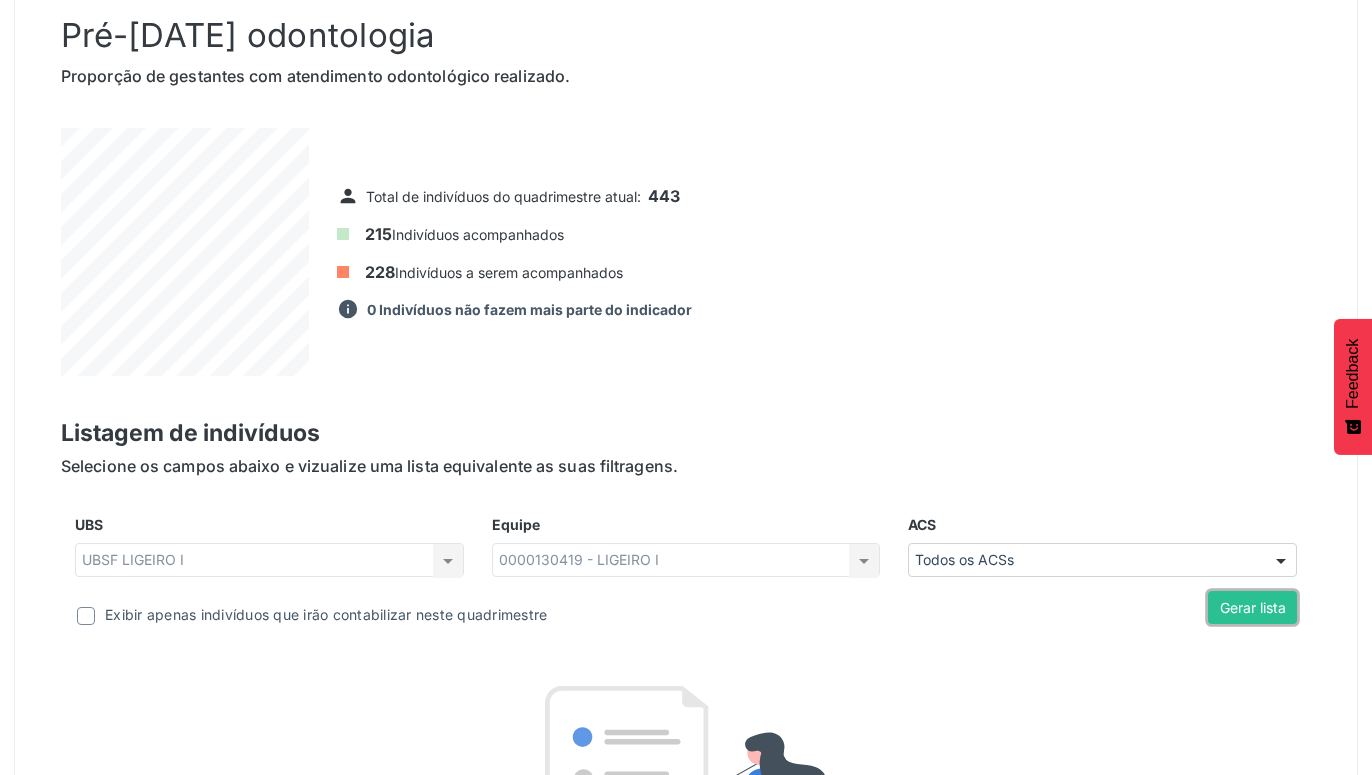 click on "Gerar lista" at bounding box center [1252, 608] 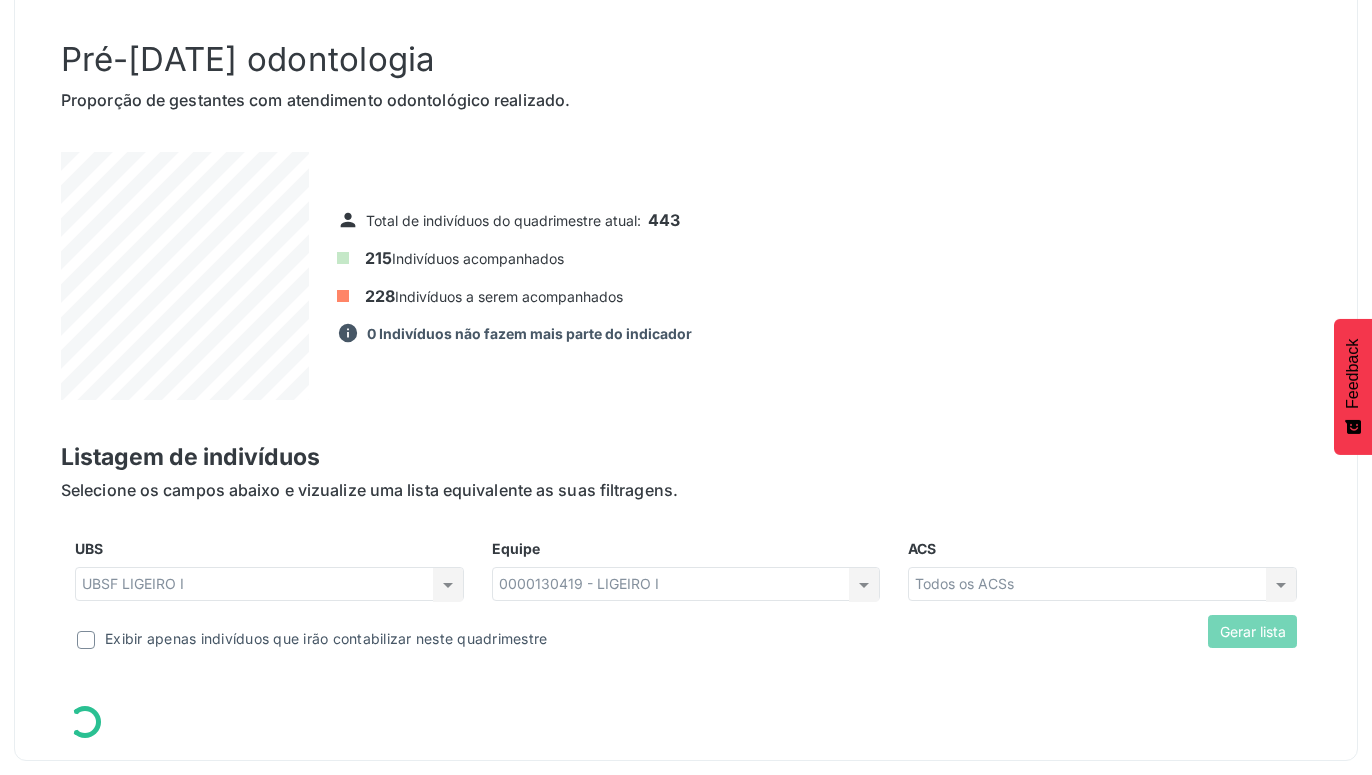 scroll, scrollTop: 445, scrollLeft: 0, axis: vertical 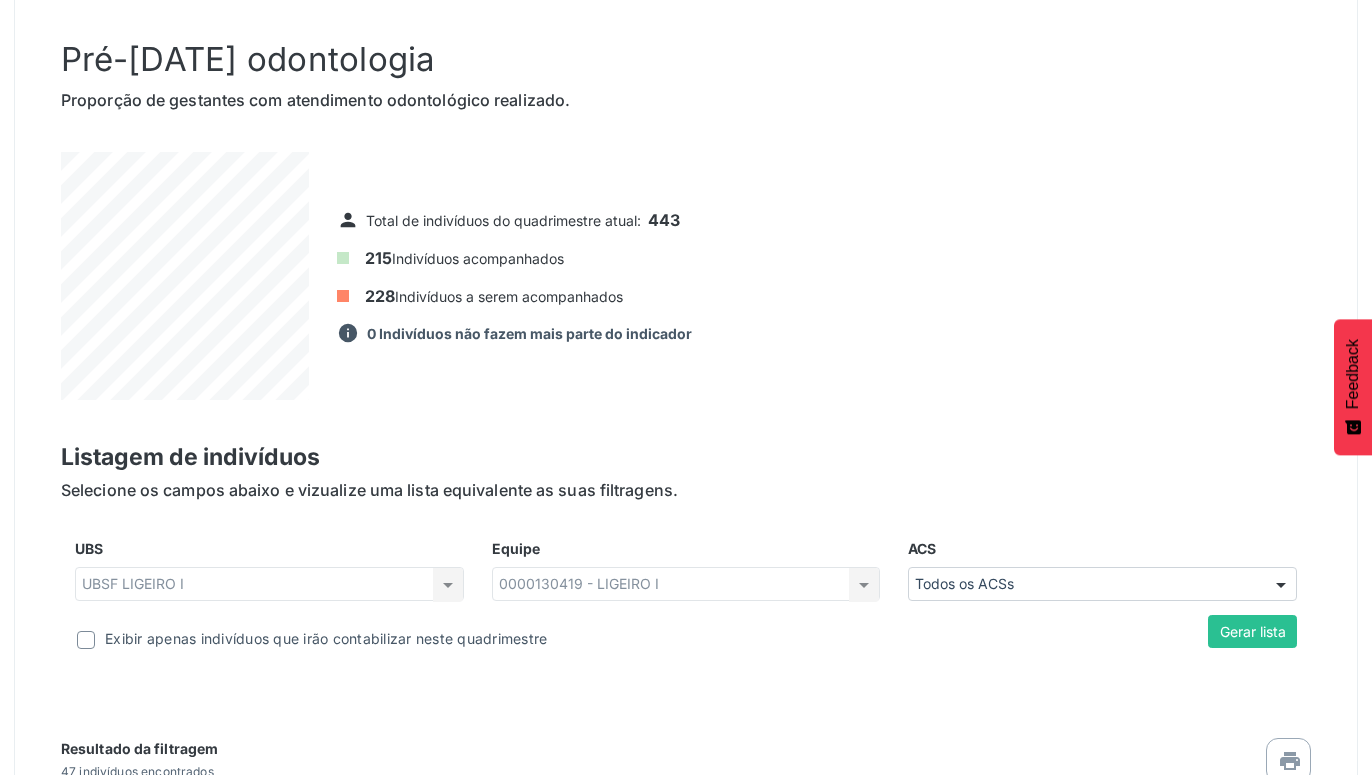 click at bounding box center [86, 640] 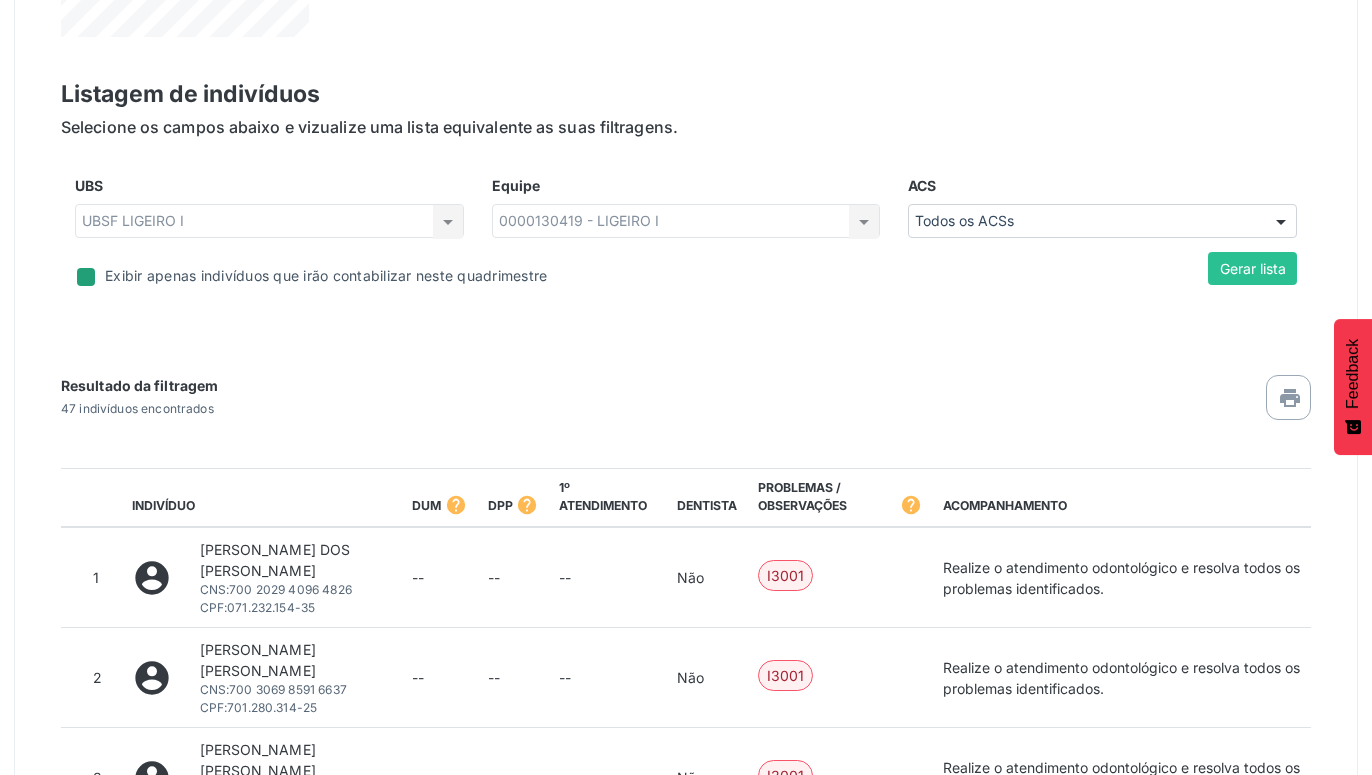scroll, scrollTop: 803, scrollLeft: 0, axis: vertical 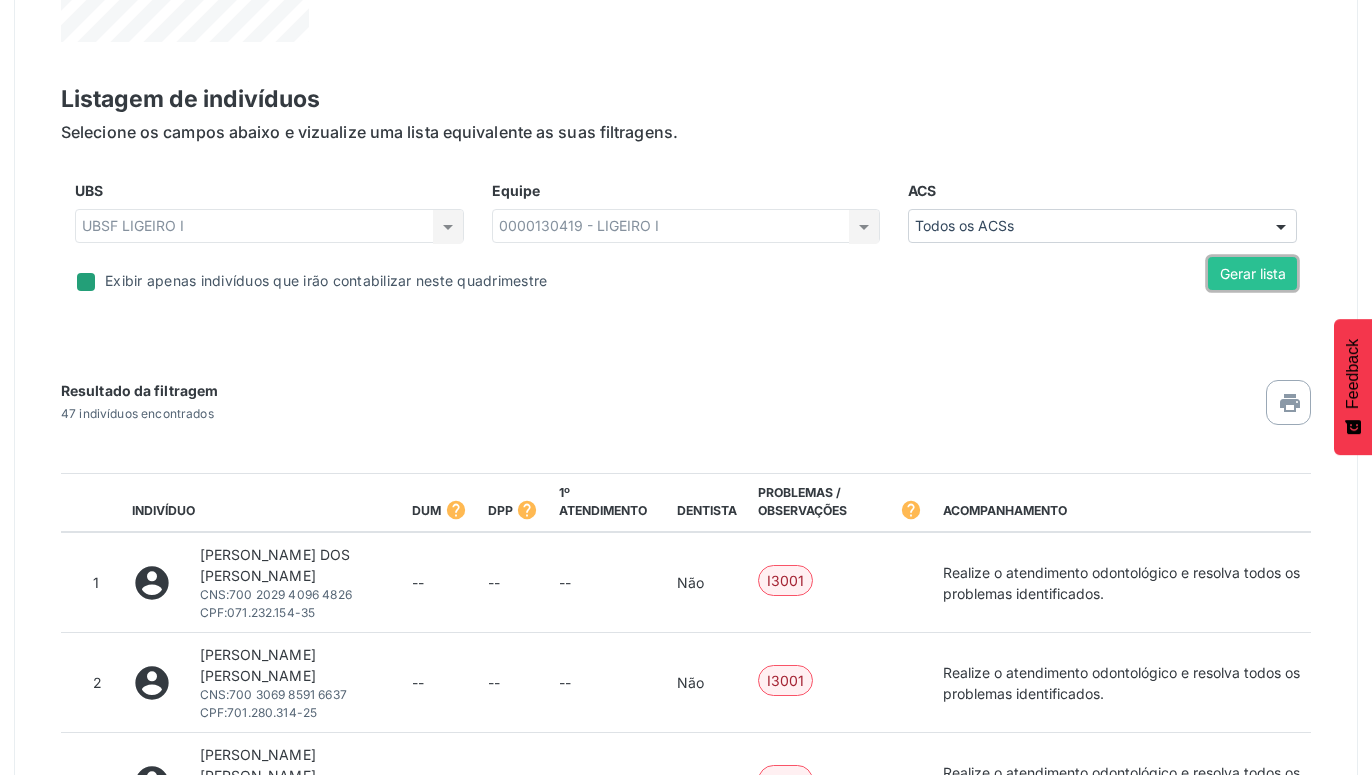 click on "Gerar lista" at bounding box center (1252, 274) 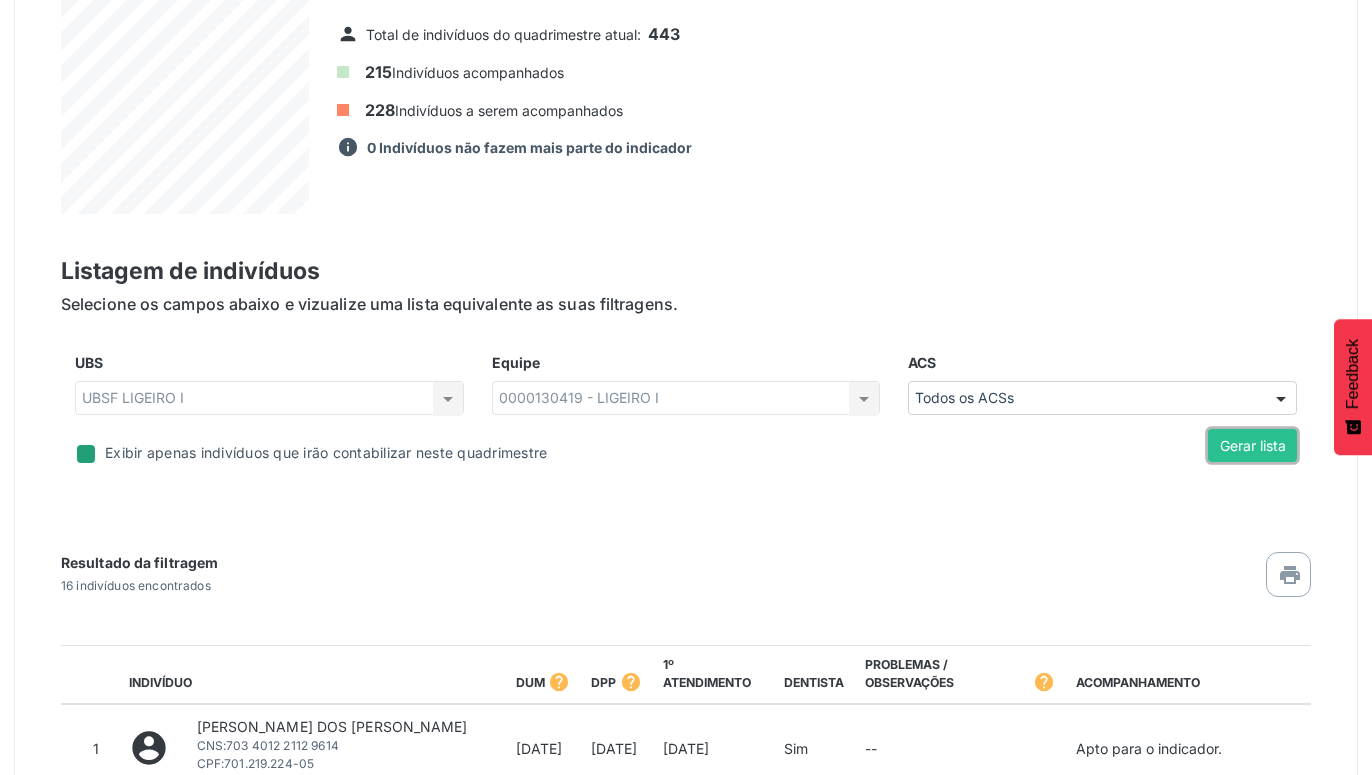 scroll, scrollTop: 573, scrollLeft: 0, axis: vertical 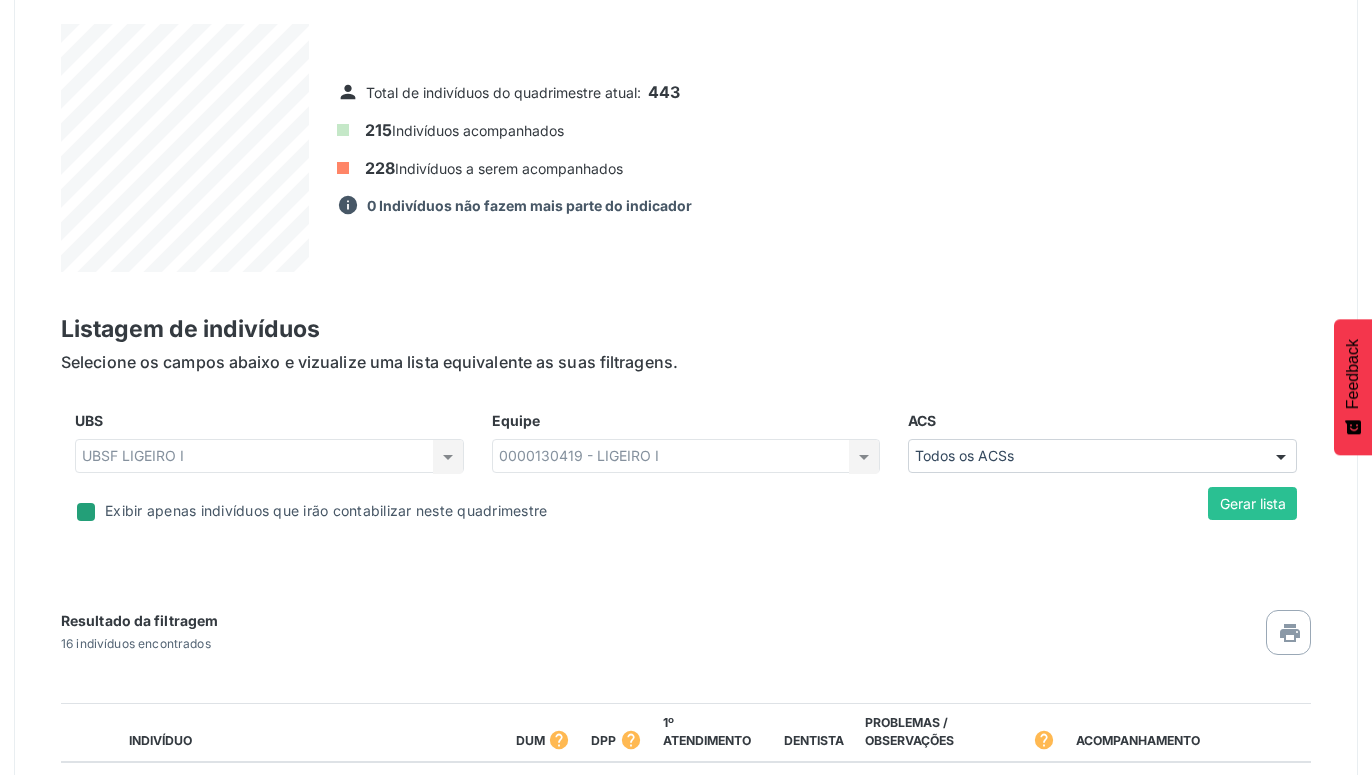 click at bounding box center (86, 512) 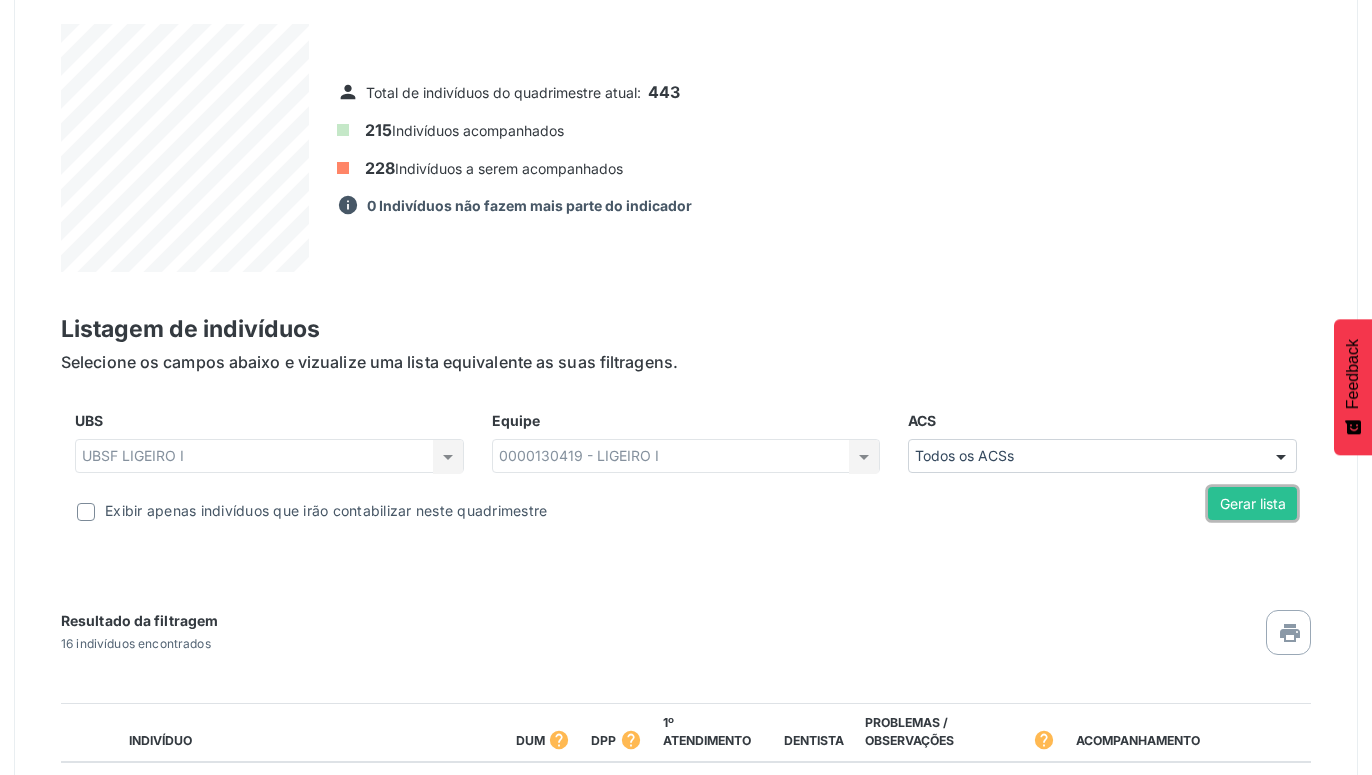 click on "Gerar lista" at bounding box center (1252, 504) 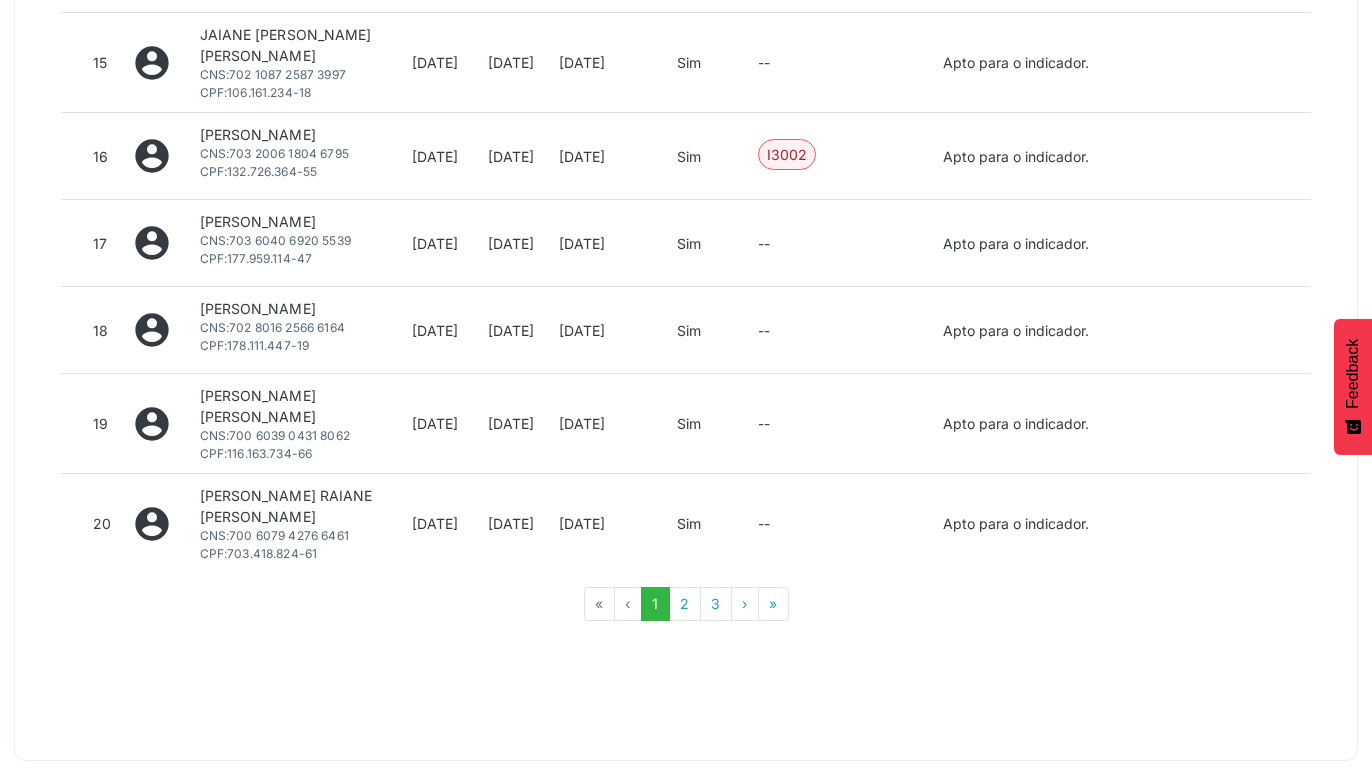 scroll, scrollTop: 3040, scrollLeft: 0, axis: vertical 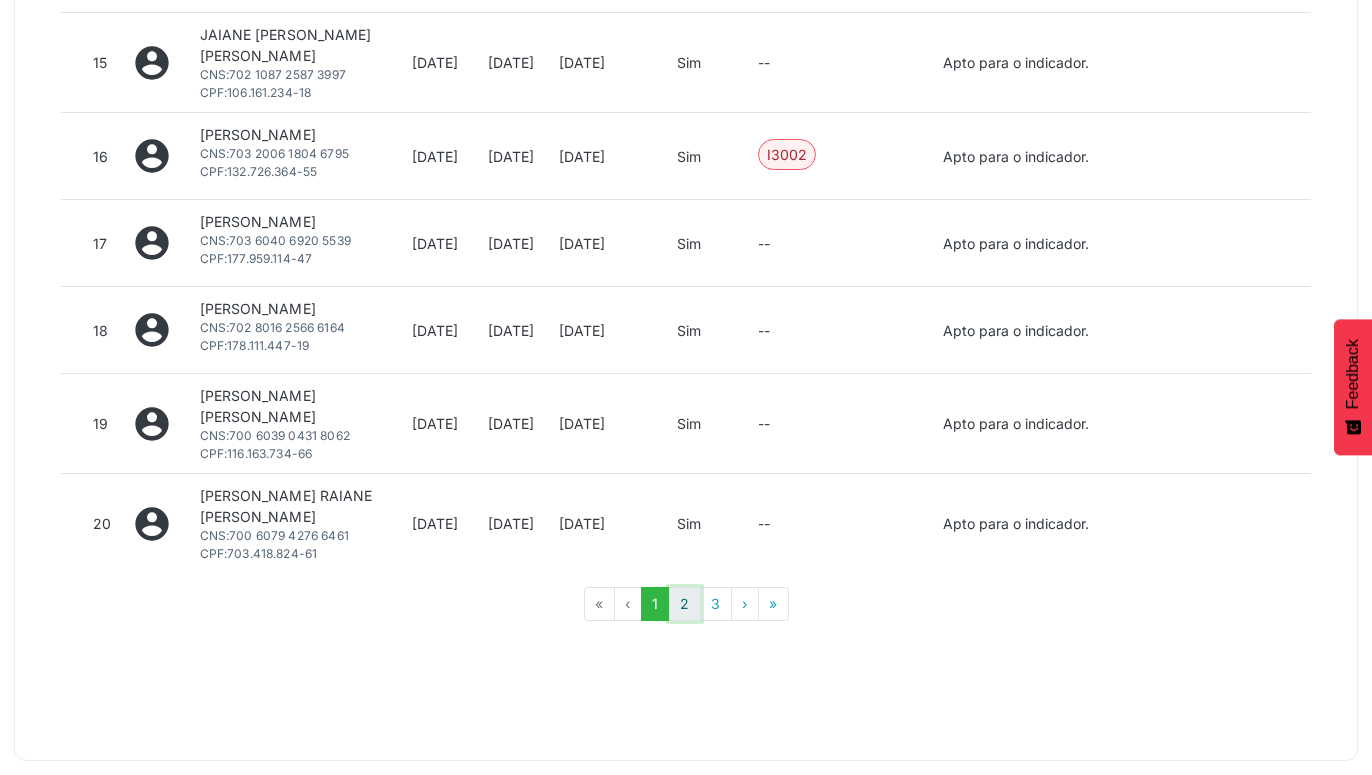 click on "2" at bounding box center (685, 604) 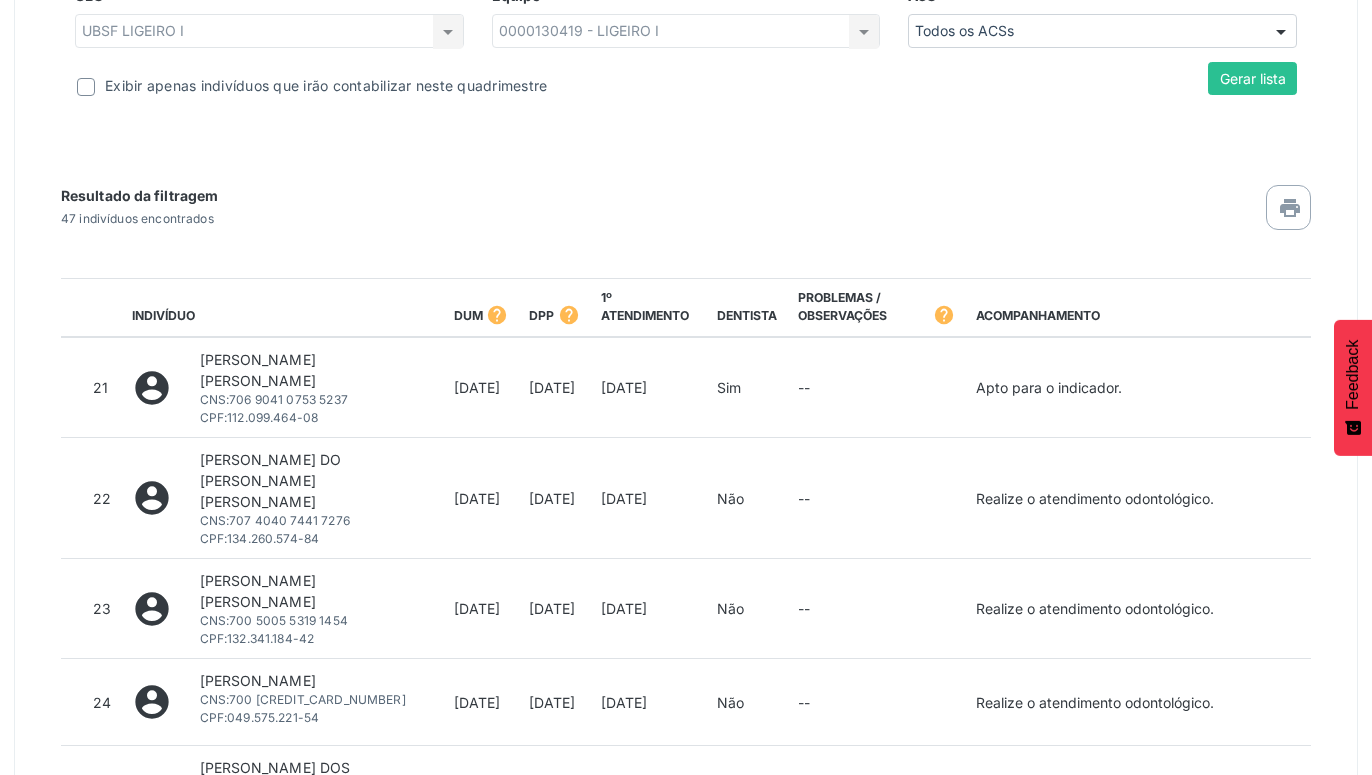 scroll, scrollTop: 1002, scrollLeft: 0, axis: vertical 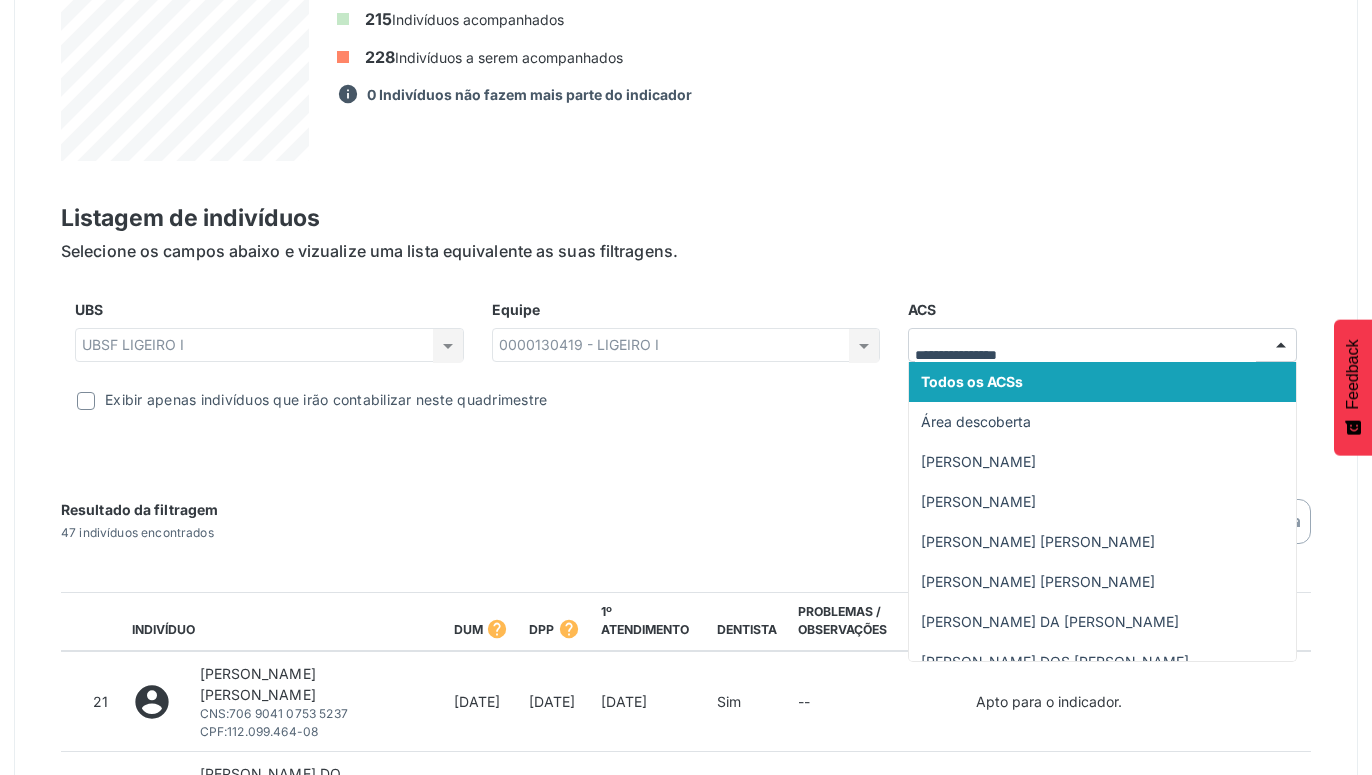 click at bounding box center [1281, 346] 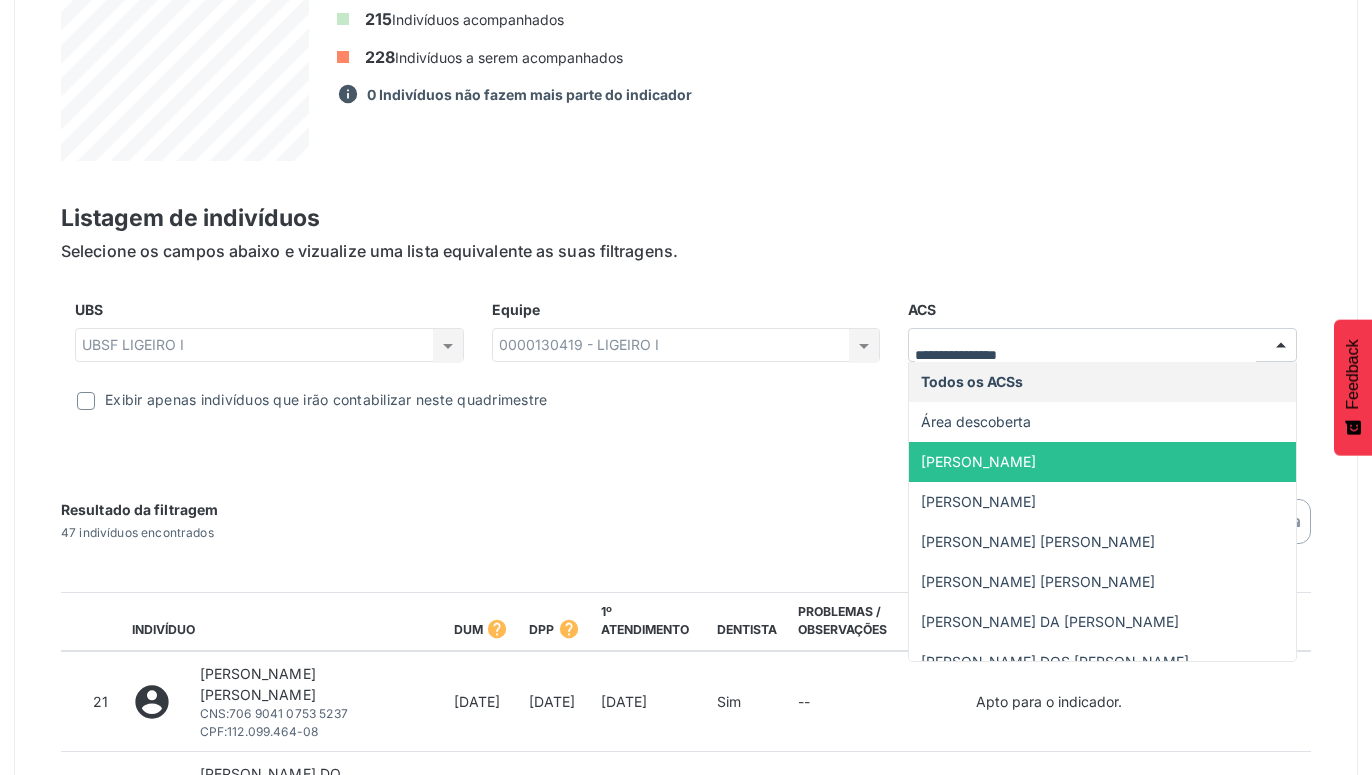 click on "[PERSON_NAME]" at bounding box center [1102, 462] 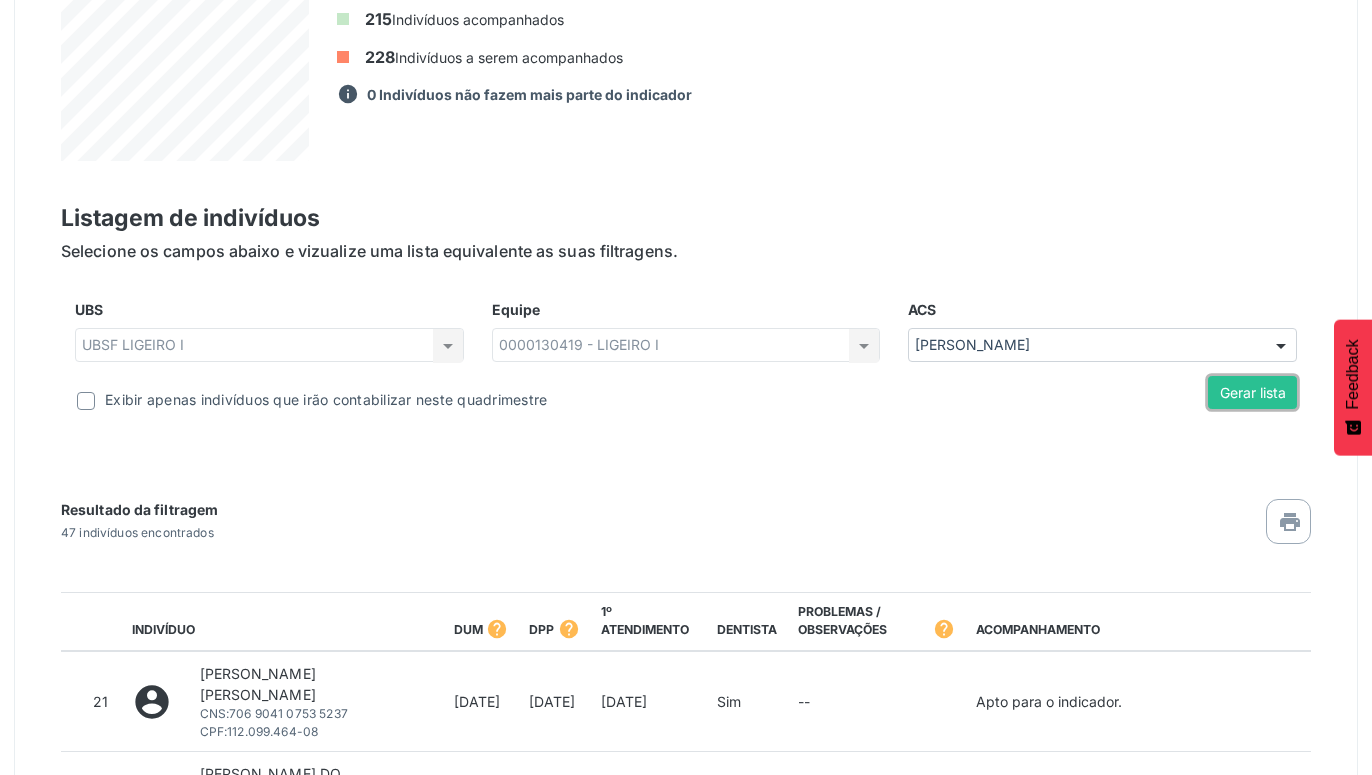 click on "Gerar lista" at bounding box center [1252, 393] 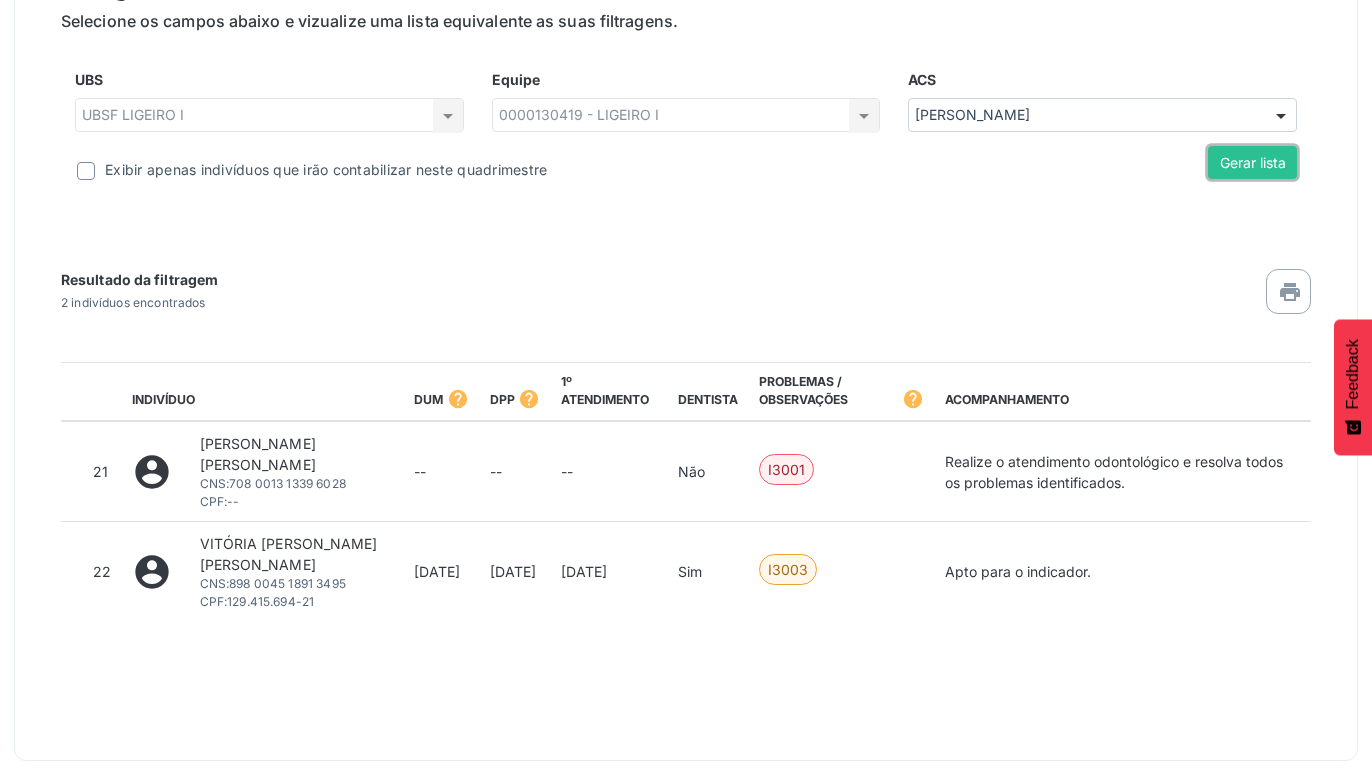 scroll, scrollTop: 916, scrollLeft: 0, axis: vertical 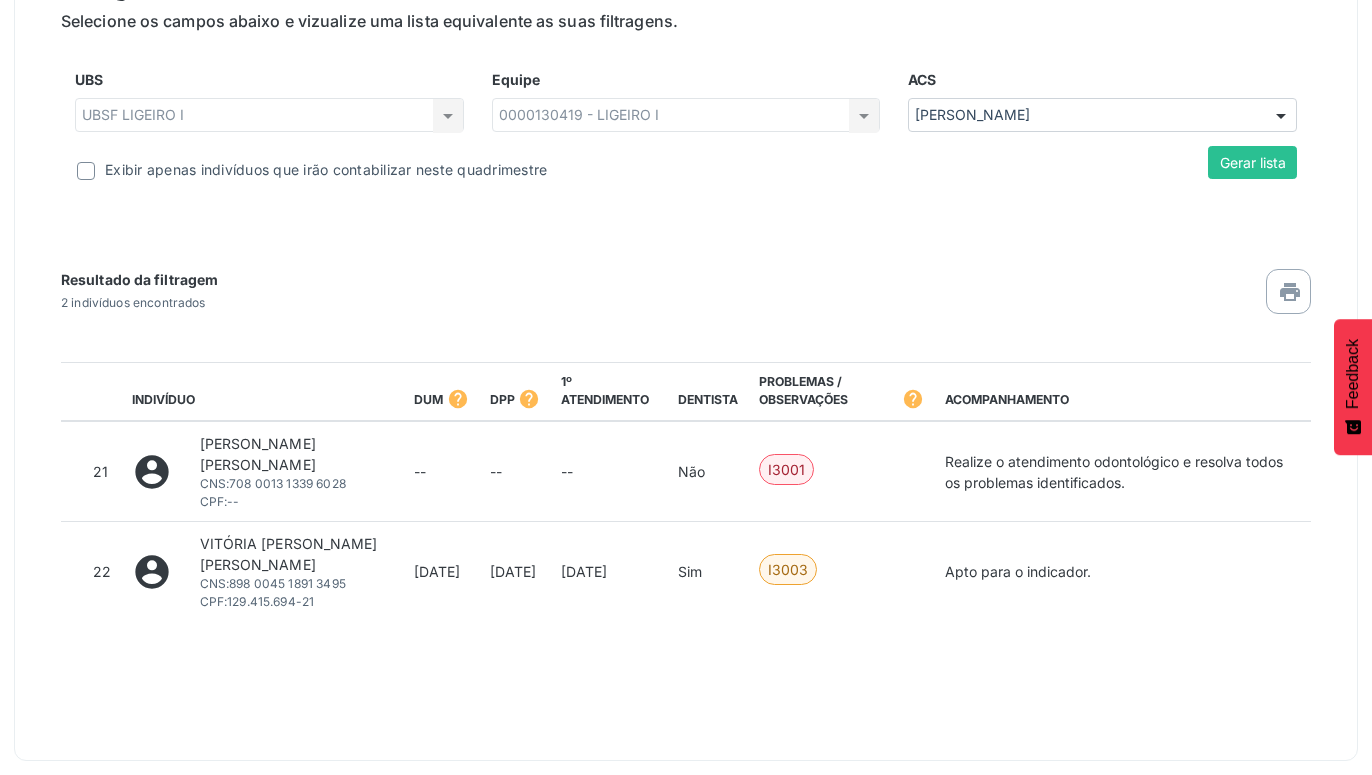 click at bounding box center (1281, 116) 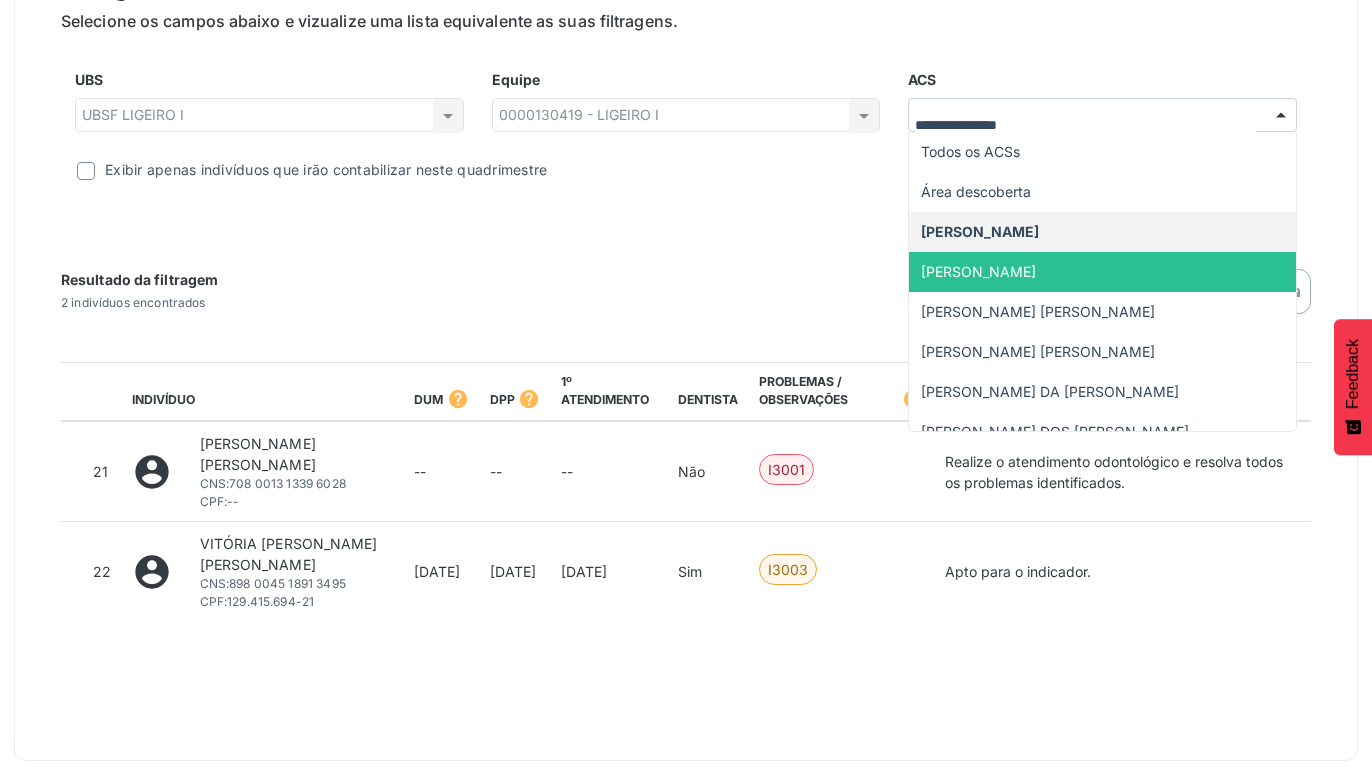 click on "[PERSON_NAME]" at bounding box center [978, 271] 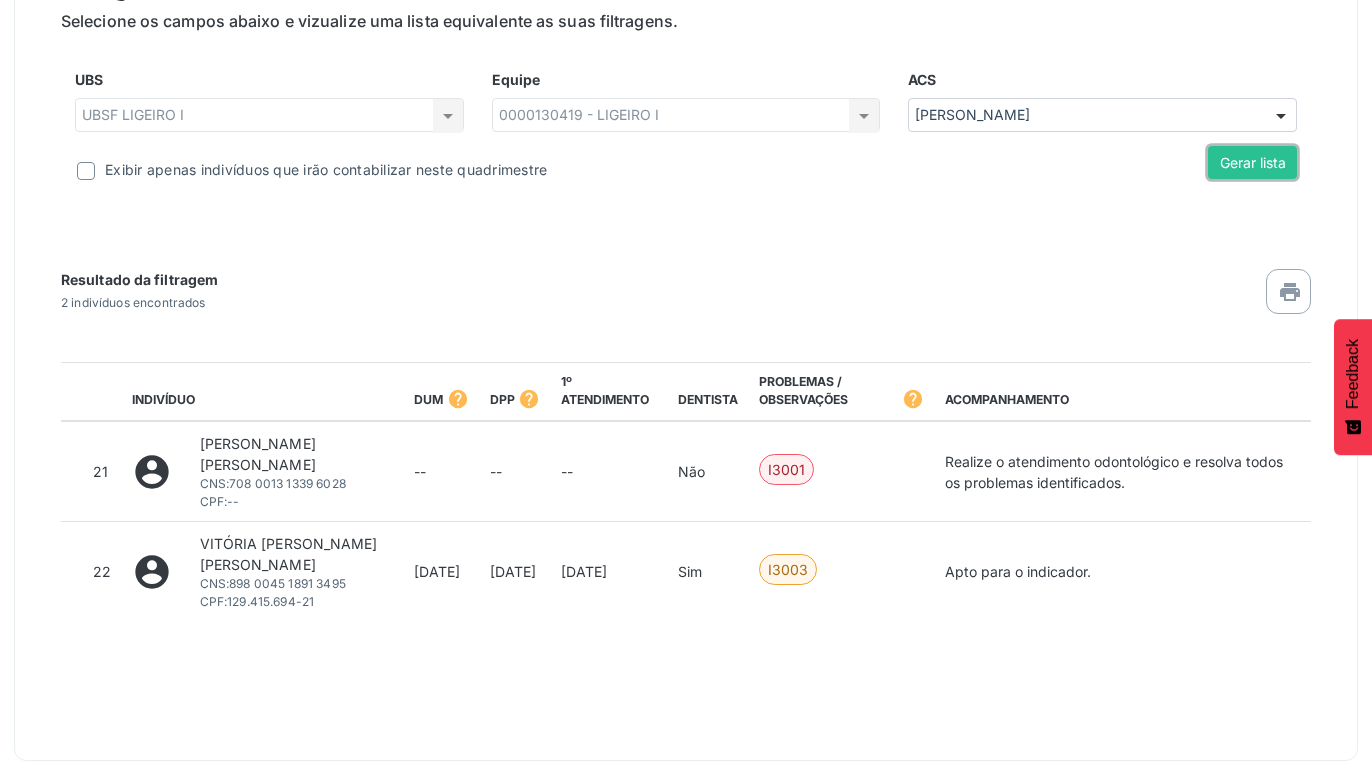 click on "Gerar lista" at bounding box center [1252, 163] 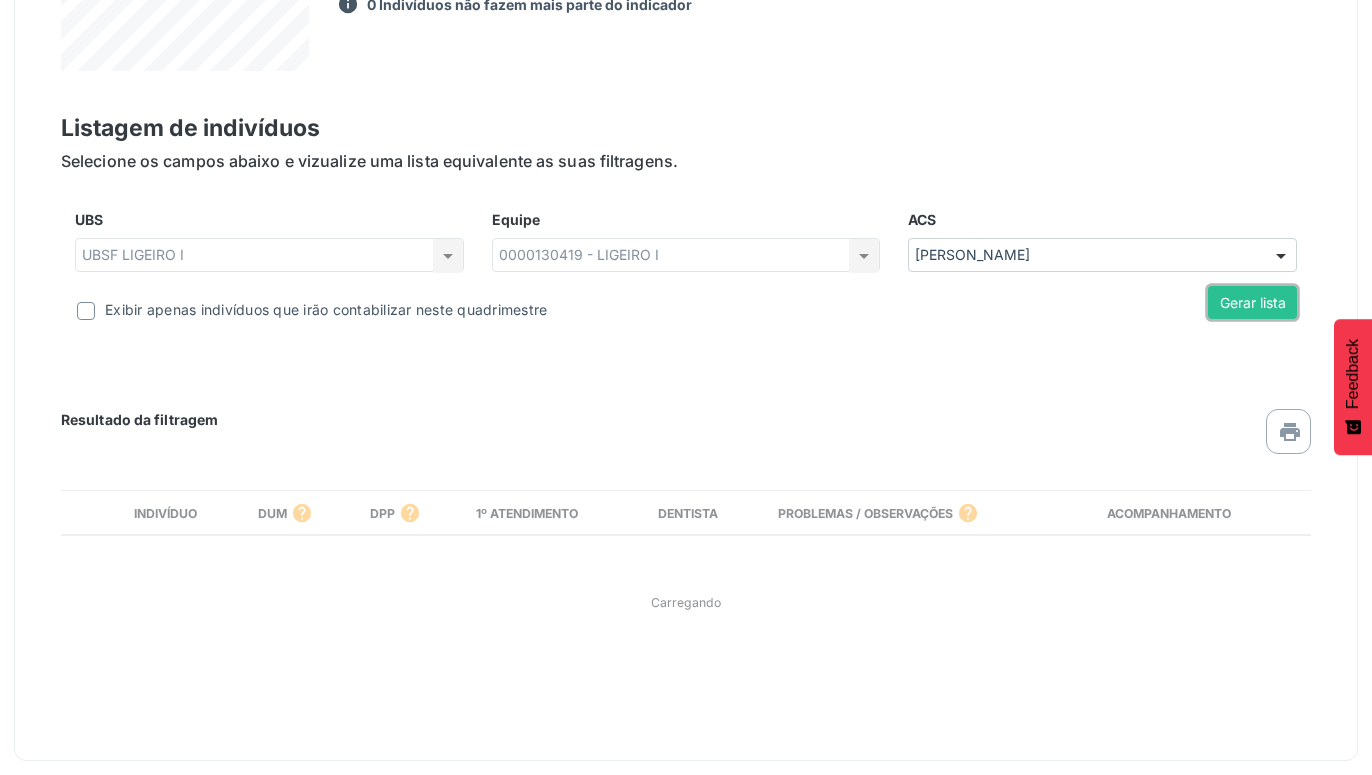 scroll, scrollTop: 774, scrollLeft: 0, axis: vertical 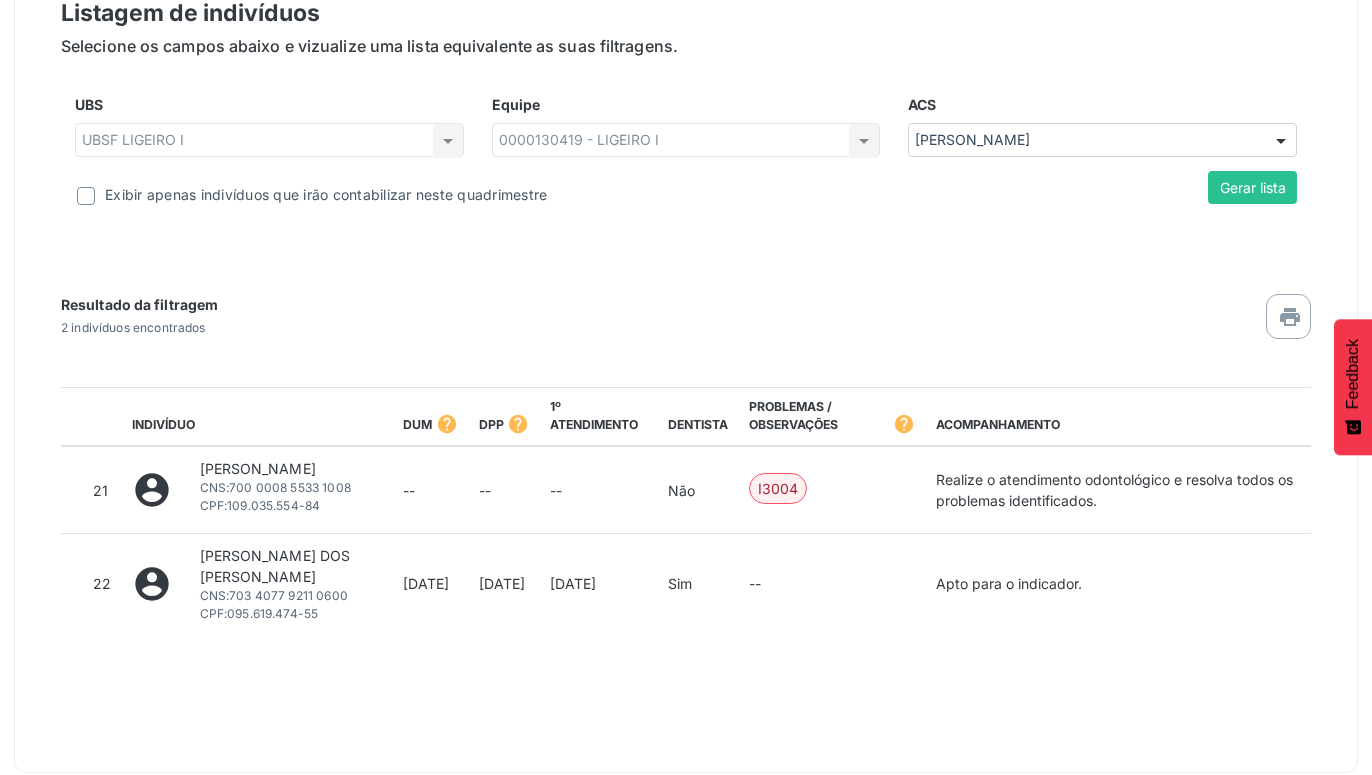 click at bounding box center (1281, 141) 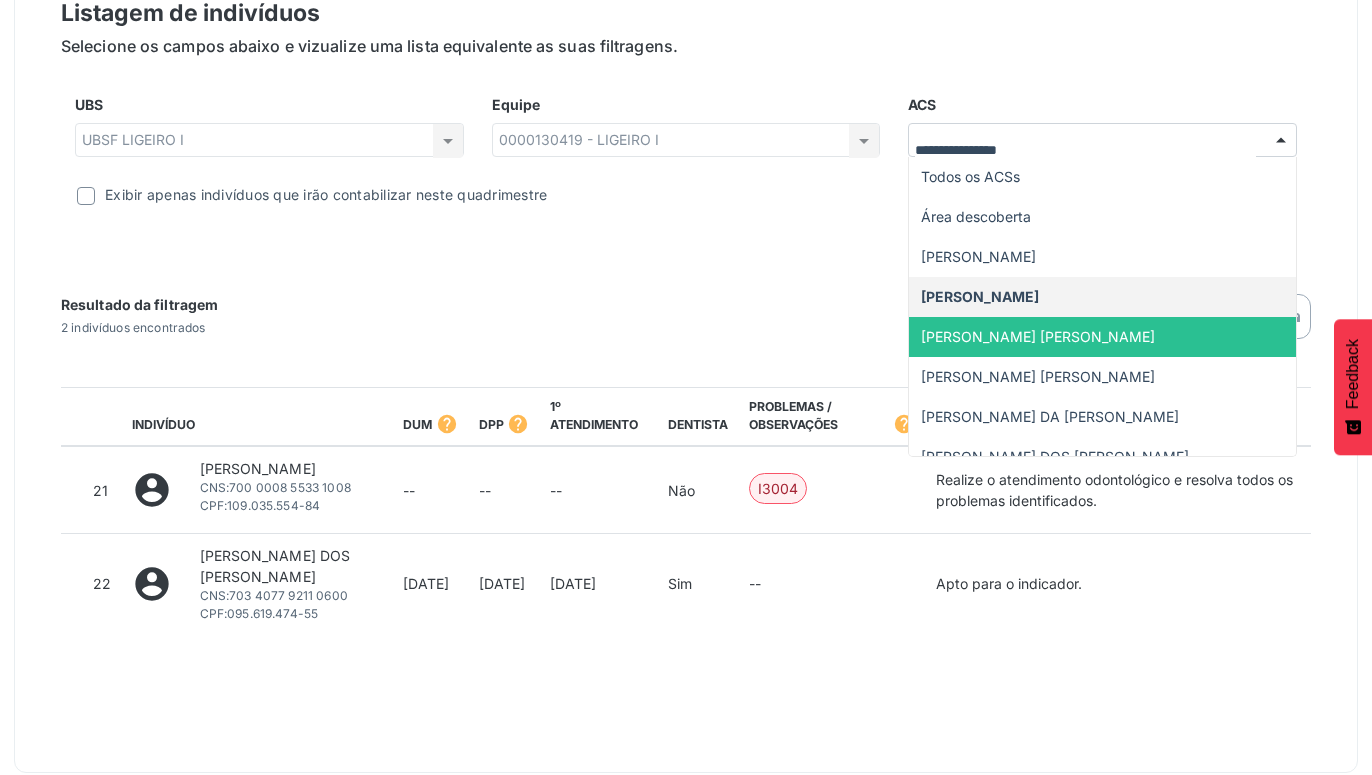 click on "[PERSON_NAME] [PERSON_NAME]" at bounding box center (1038, 336) 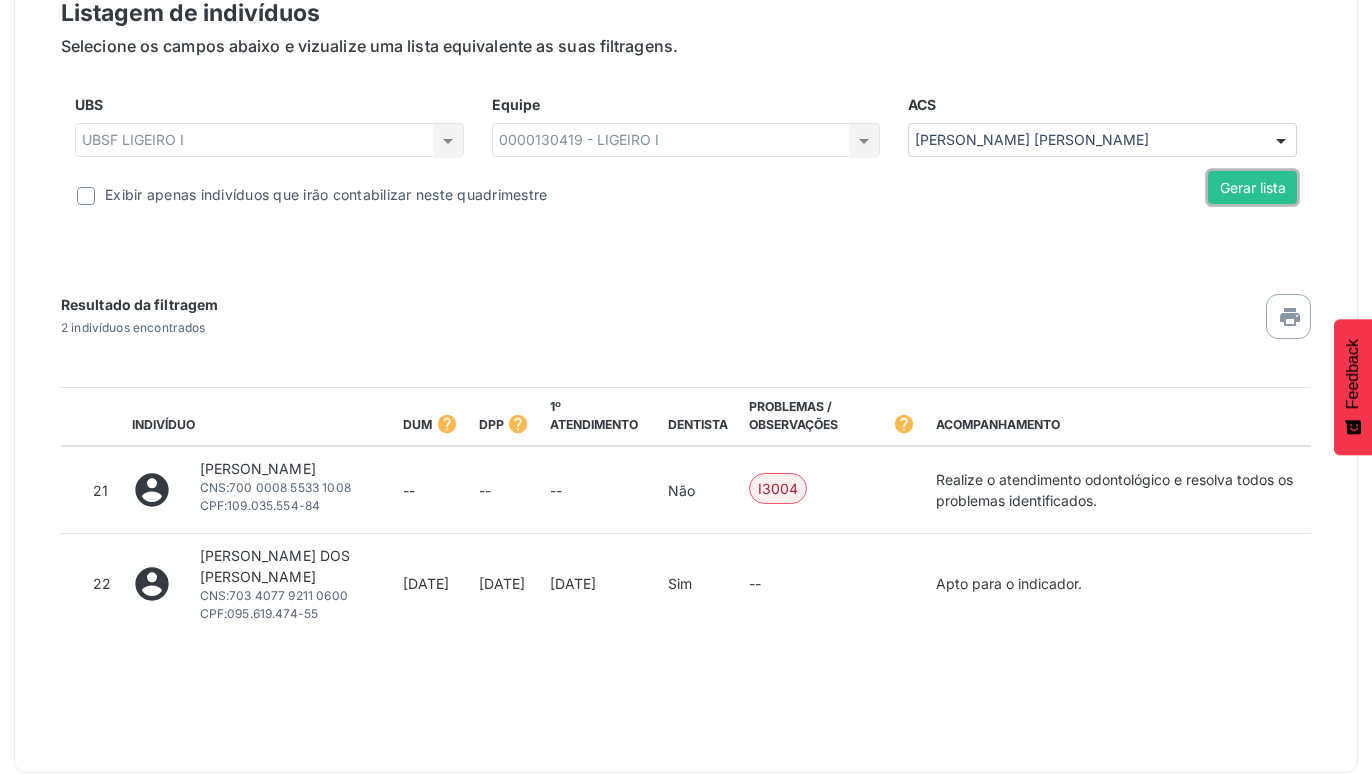 click on "Gerar lista" at bounding box center [1252, 188] 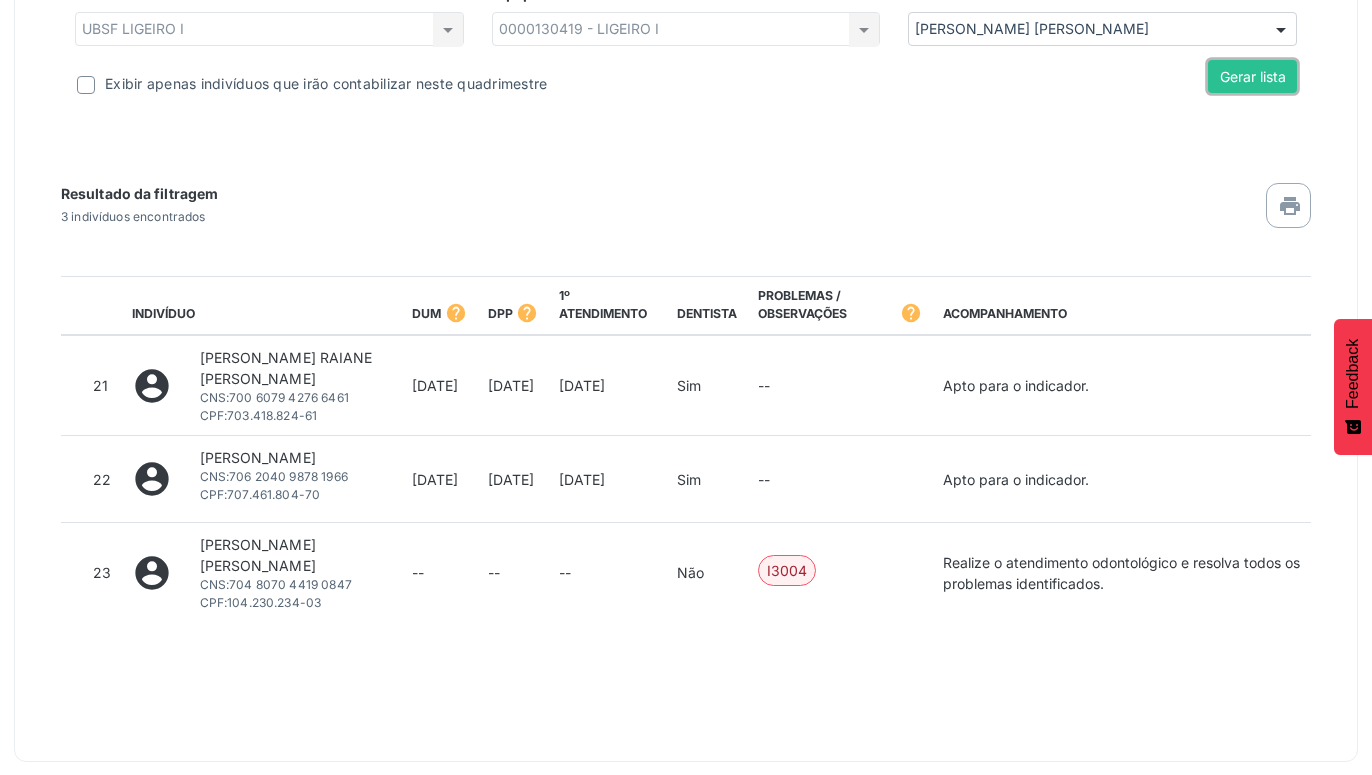 scroll, scrollTop: 1003, scrollLeft: 0, axis: vertical 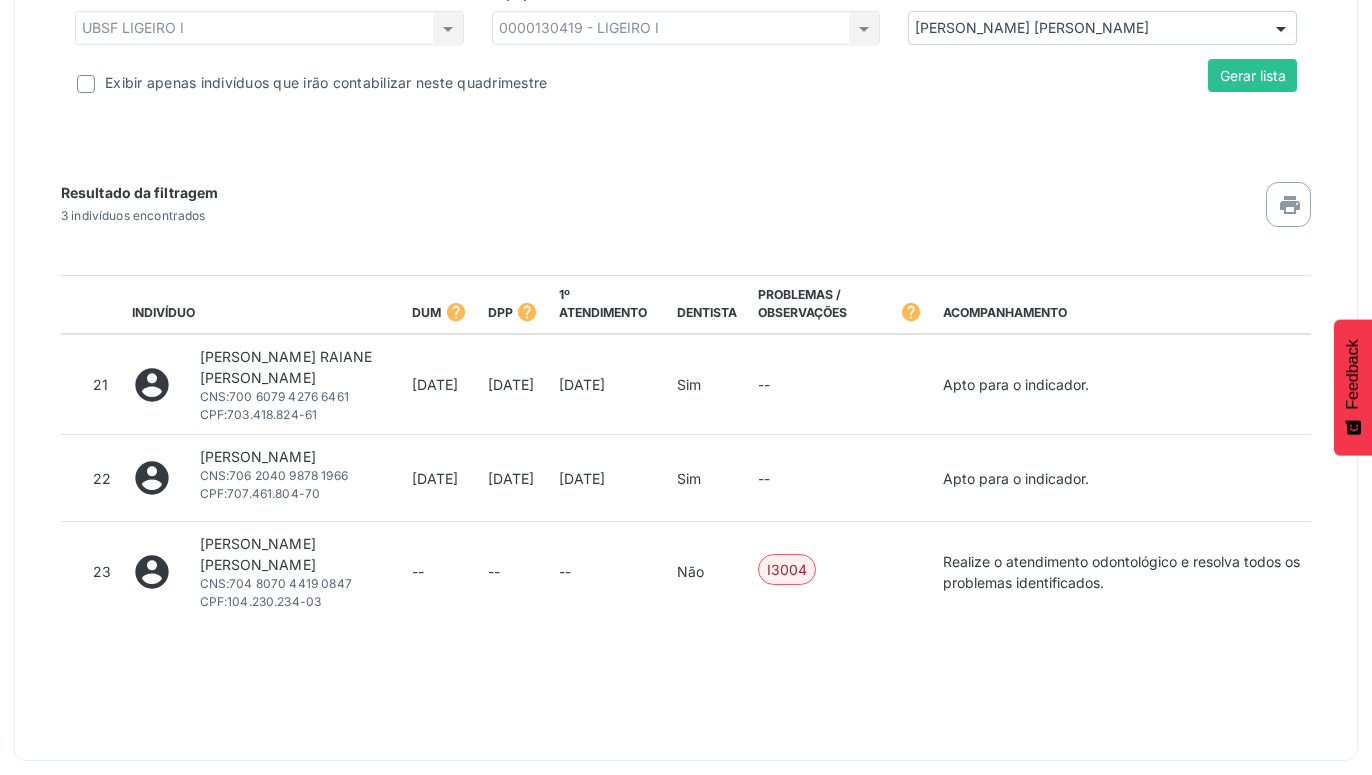 click at bounding box center [1281, 29] 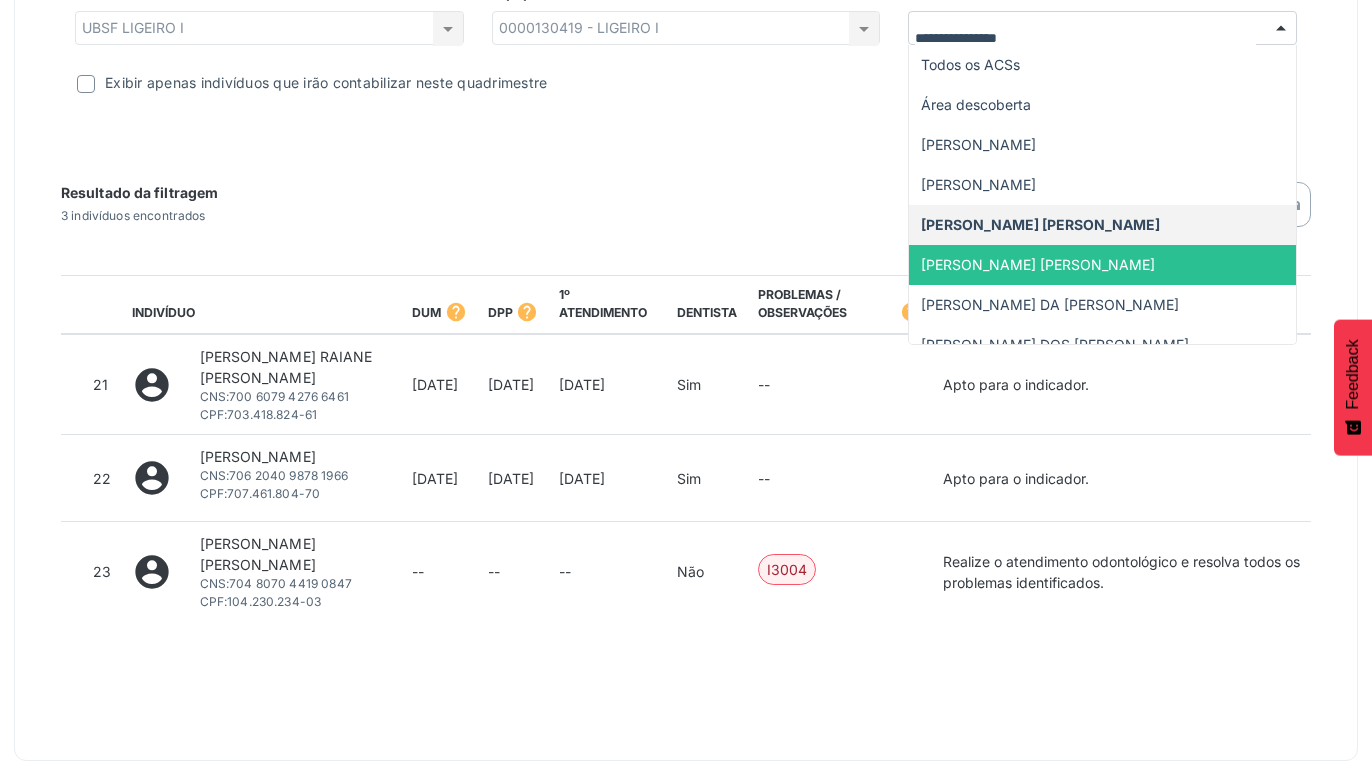 click on "[PERSON_NAME] [PERSON_NAME]" at bounding box center [1038, 264] 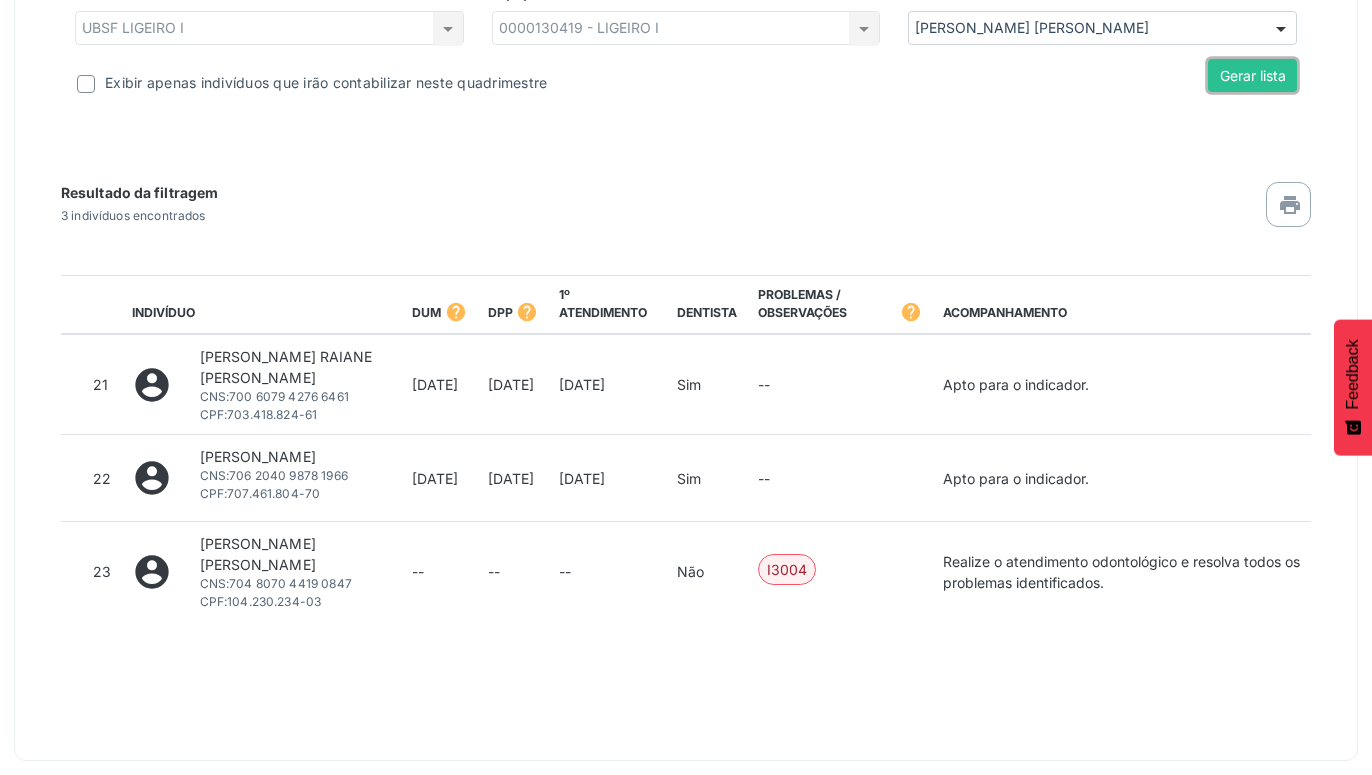 click on "Gerar lista" at bounding box center (1252, 76) 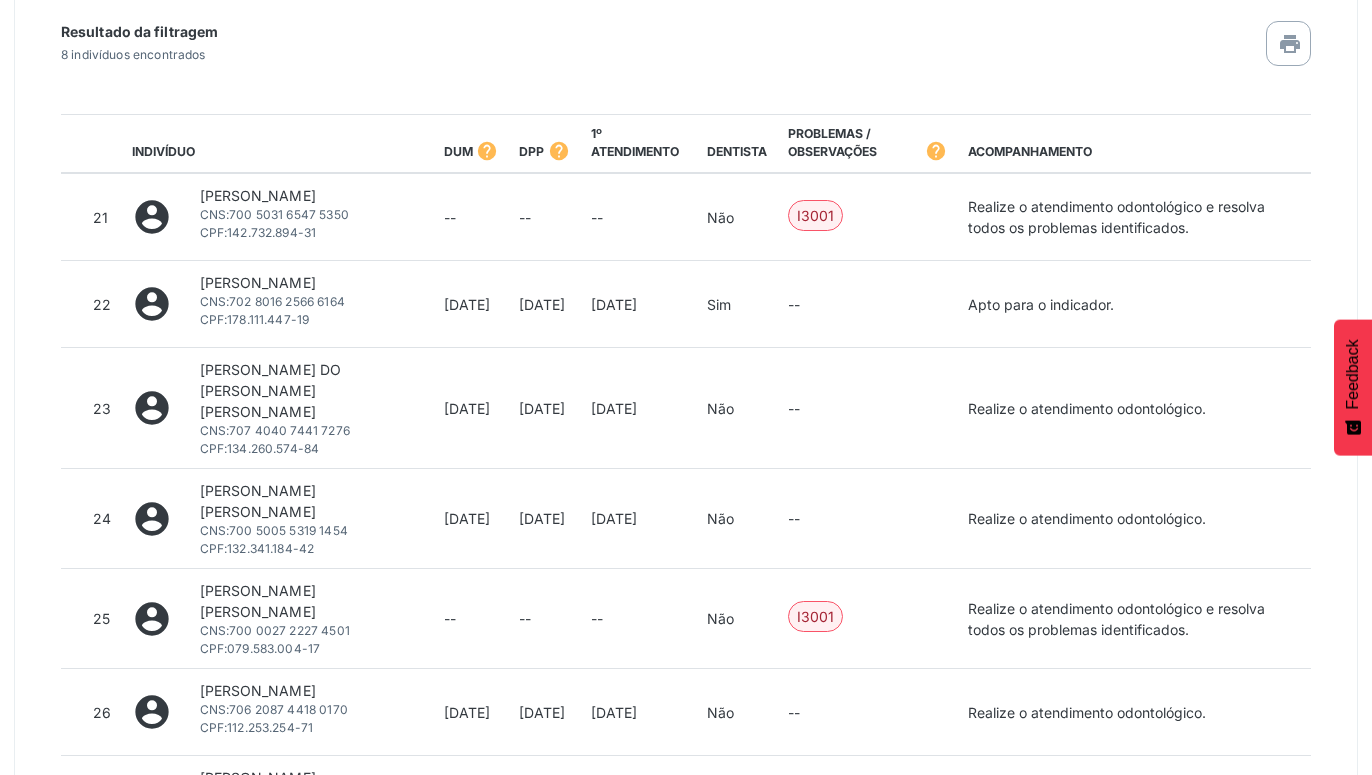 scroll, scrollTop: 1156, scrollLeft: 0, axis: vertical 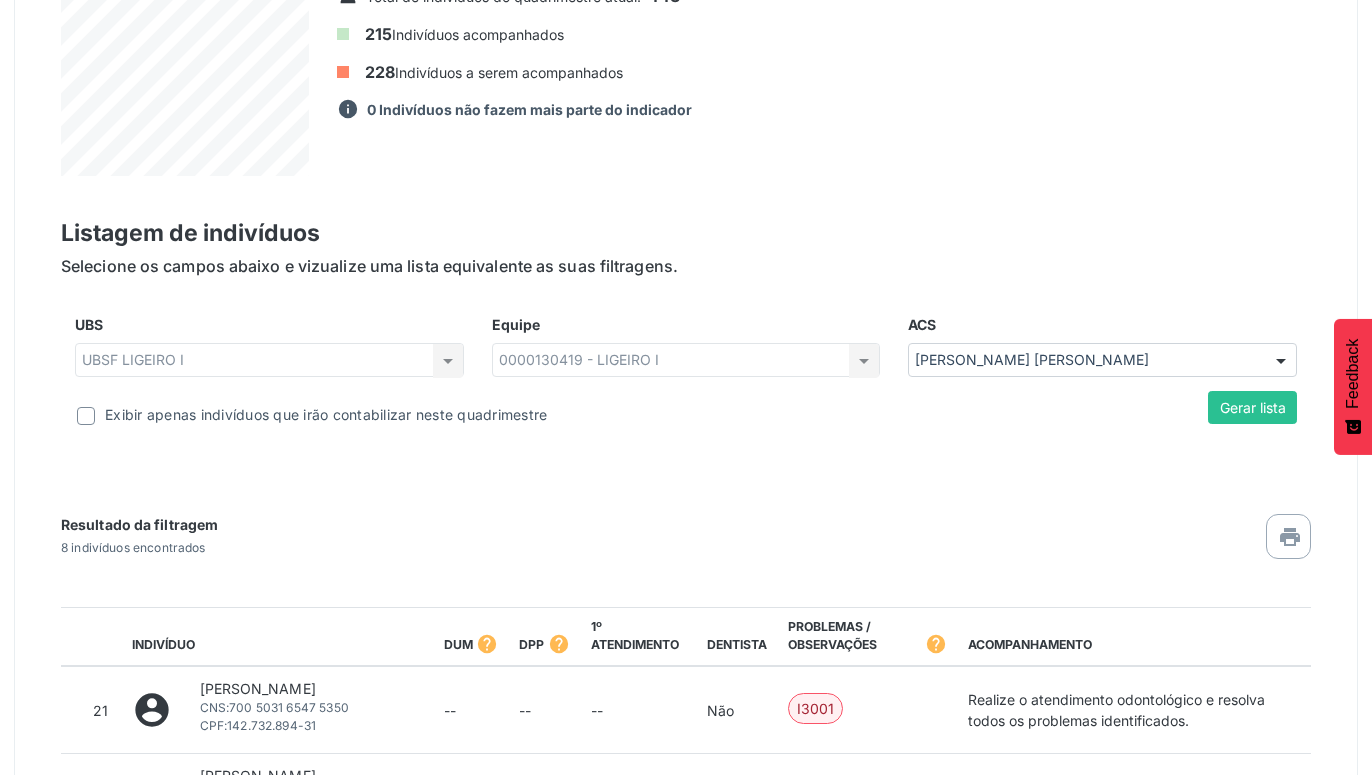 click at bounding box center [1281, 361] 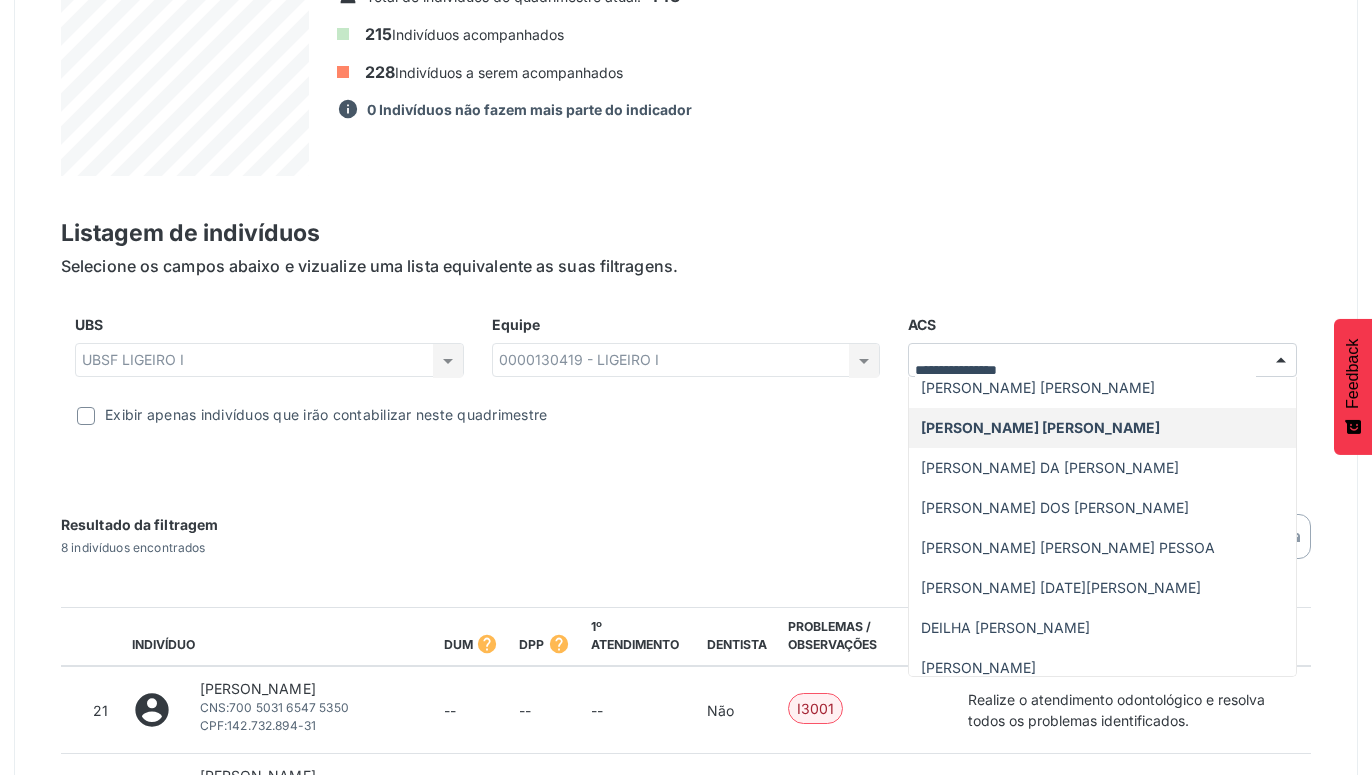 scroll, scrollTop: 177, scrollLeft: 0, axis: vertical 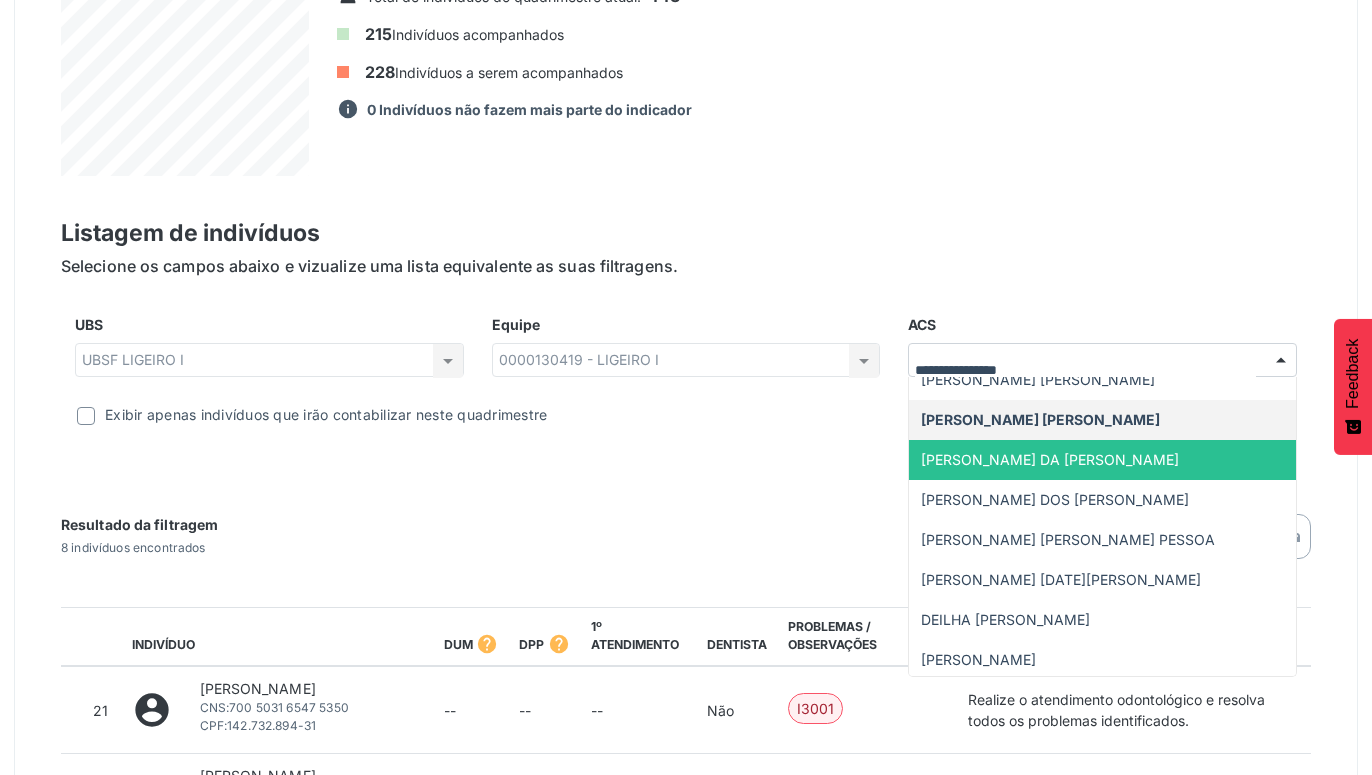 click on "[PERSON_NAME] DA [PERSON_NAME]" at bounding box center (1050, 459) 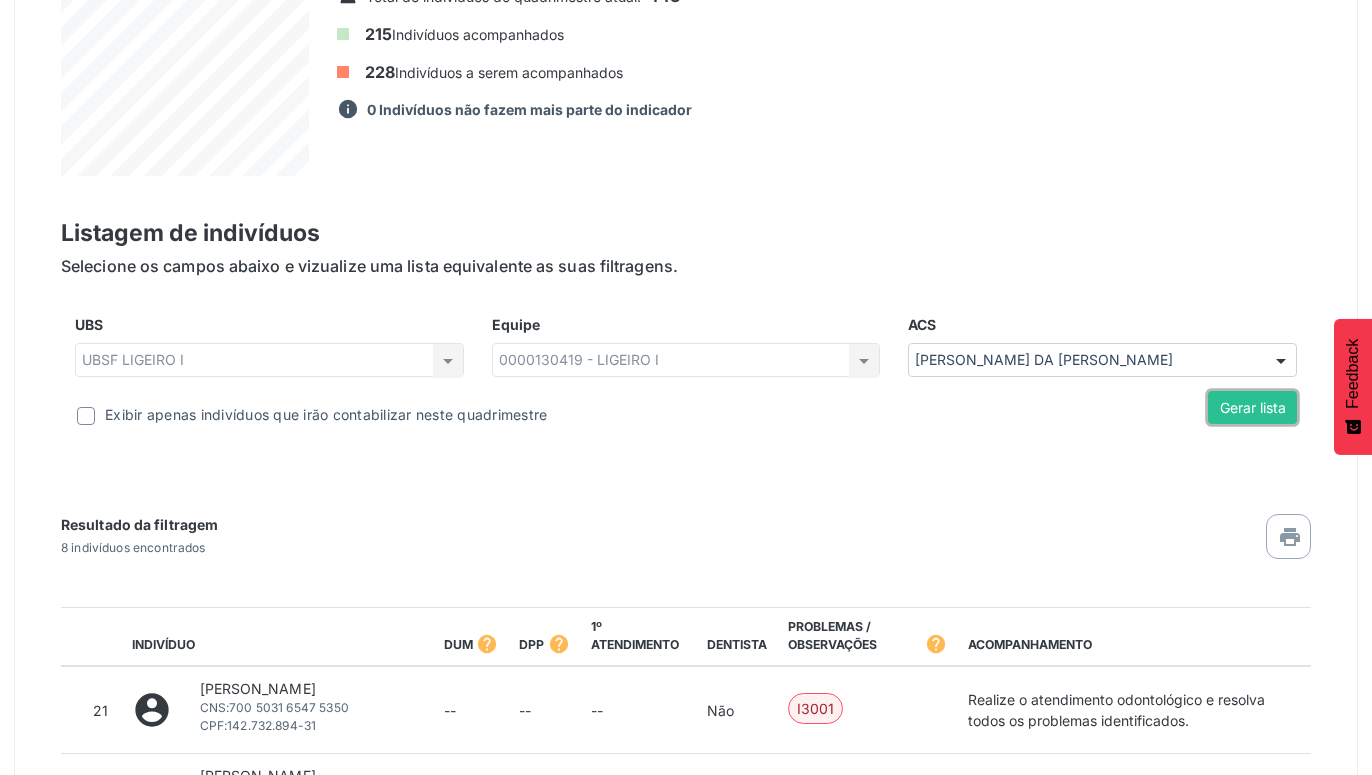 click on "Gerar lista" at bounding box center (1252, 408) 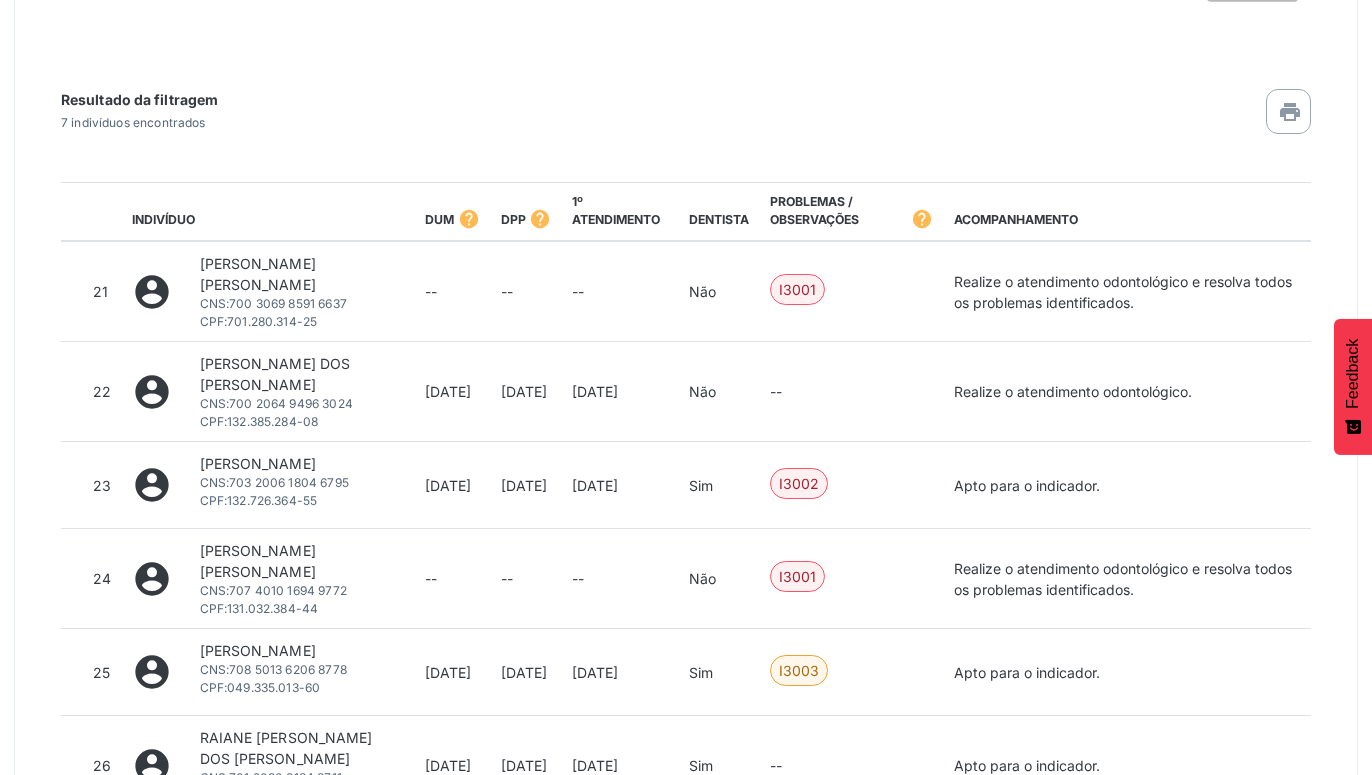 scroll, scrollTop: 1086, scrollLeft: 0, axis: vertical 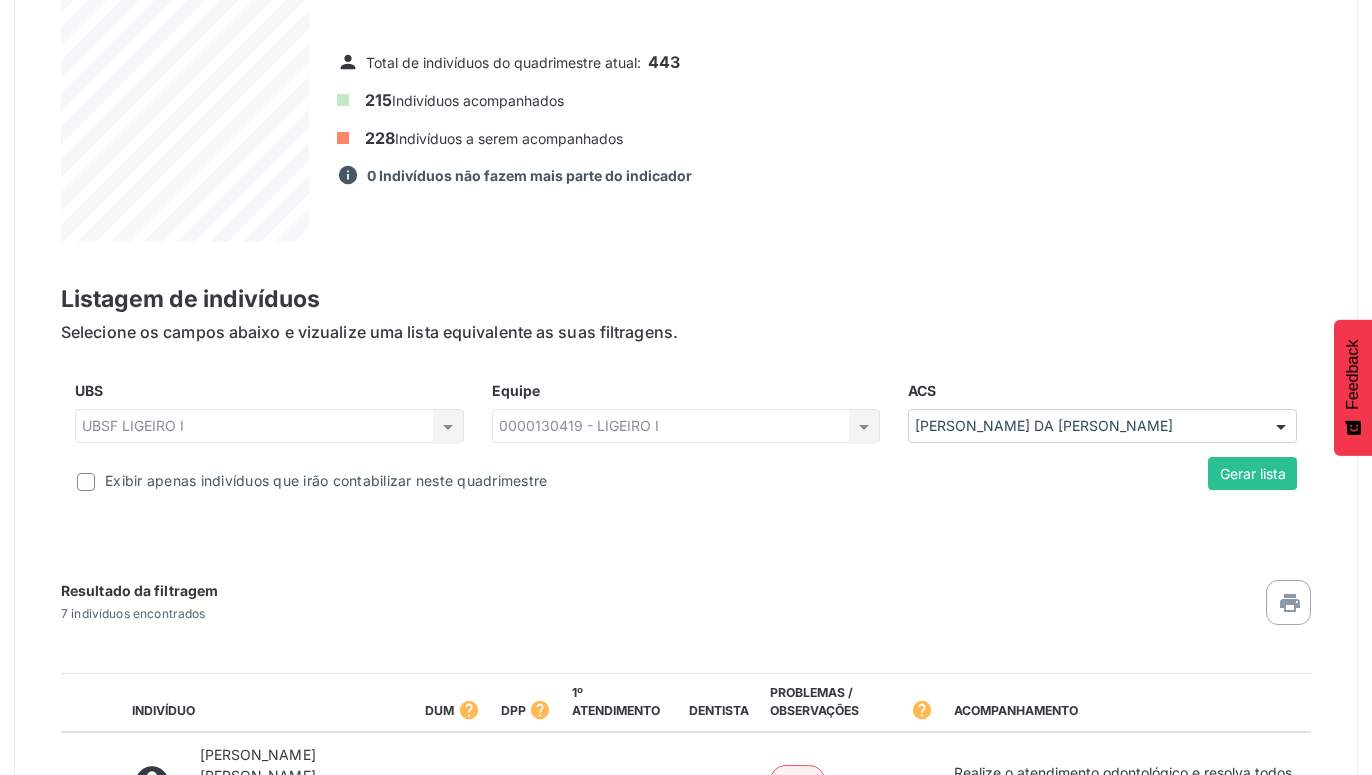 click at bounding box center [1281, 427] 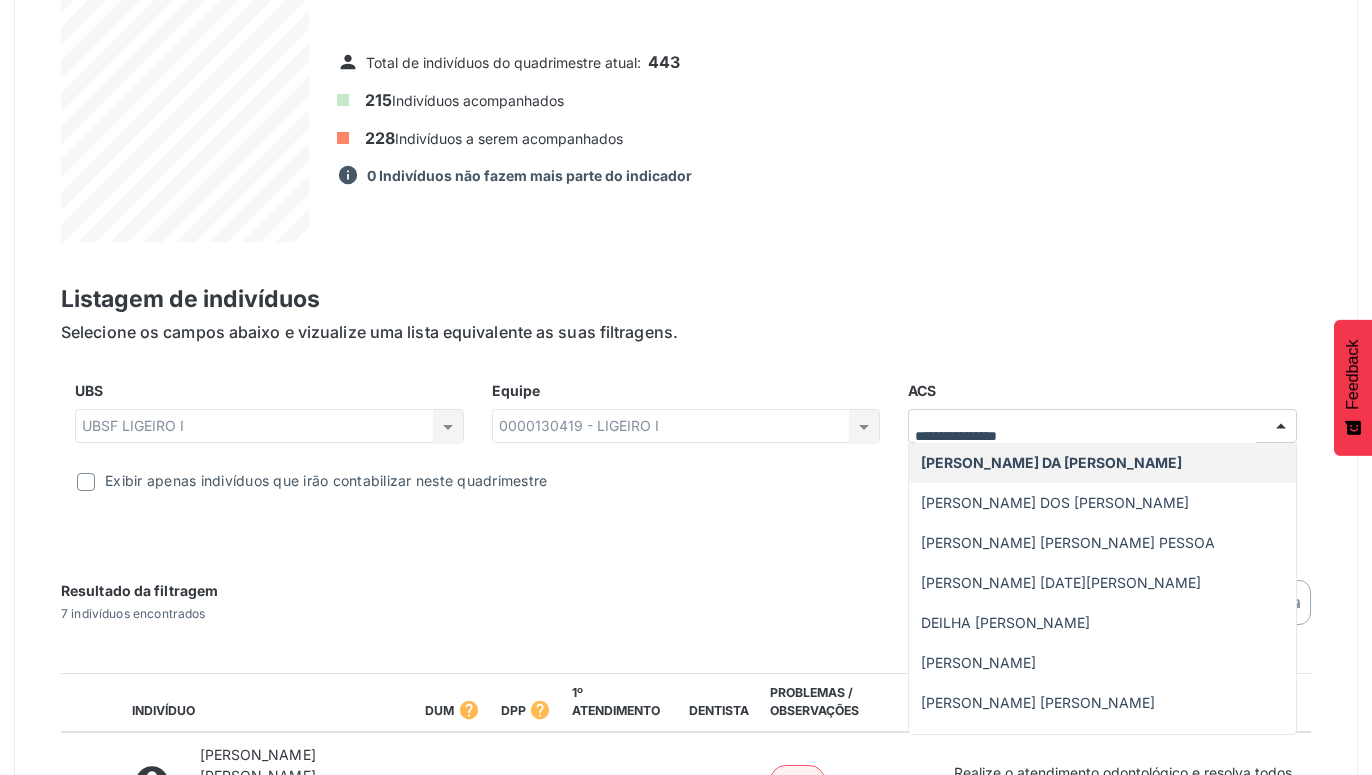 scroll, scrollTop: 242, scrollLeft: 0, axis: vertical 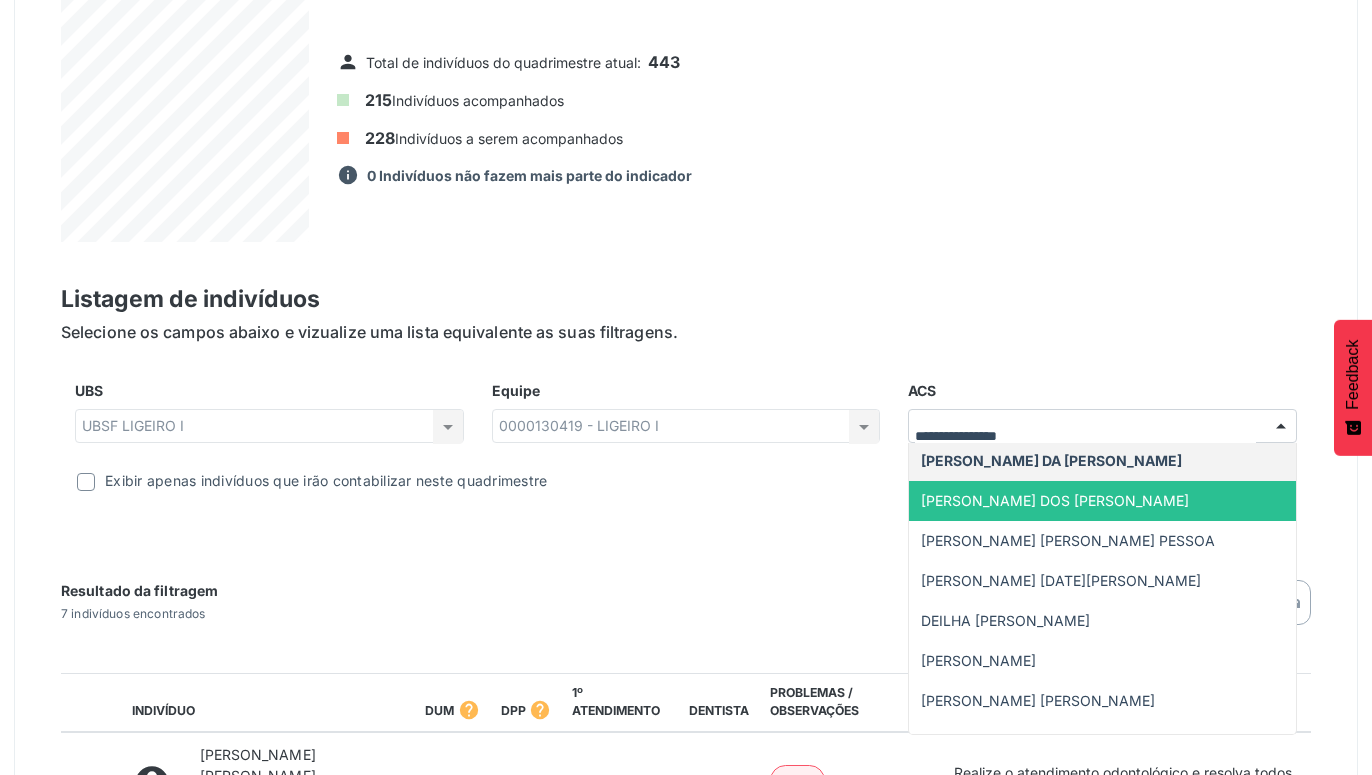 click on "[PERSON_NAME] DOS [PERSON_NAME]" at bounding box center (1102, 501) 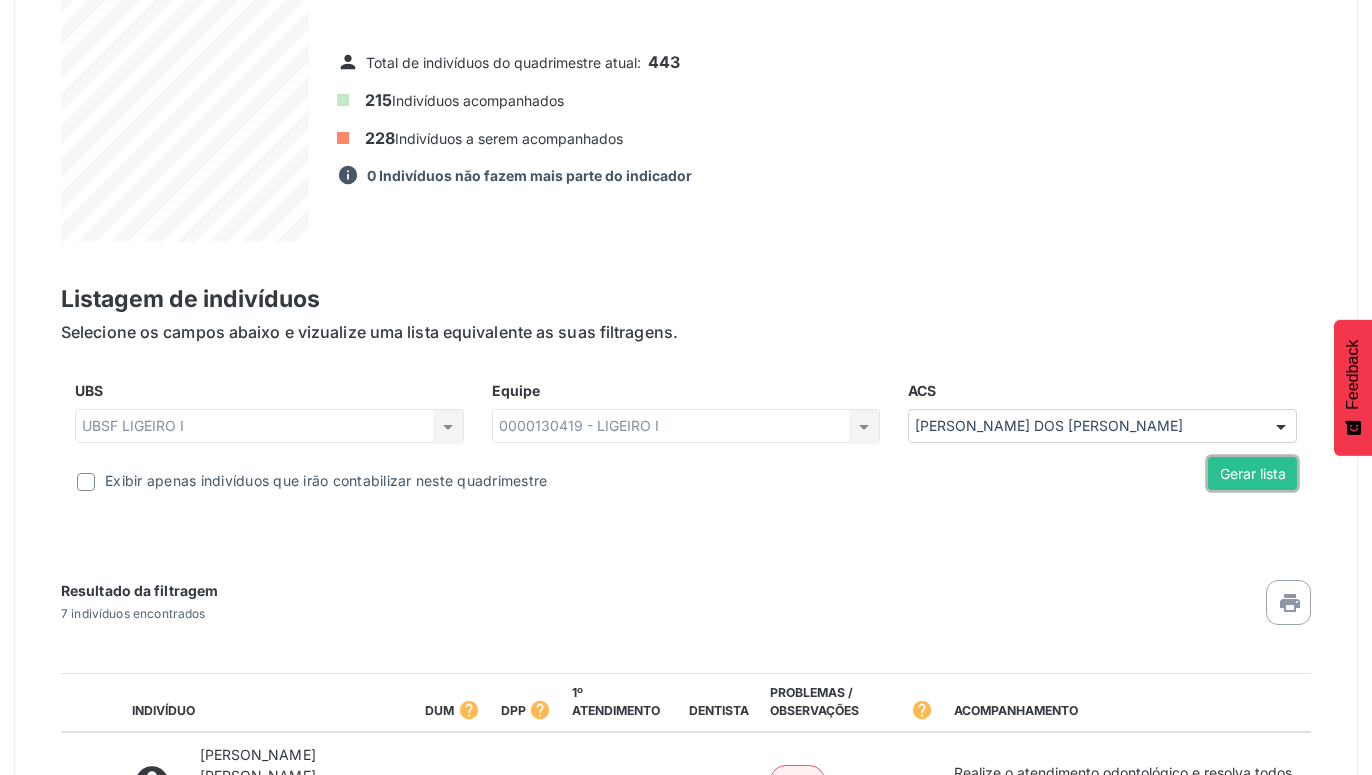 click on "Gerar lista" at bounding box center [1252, 474] 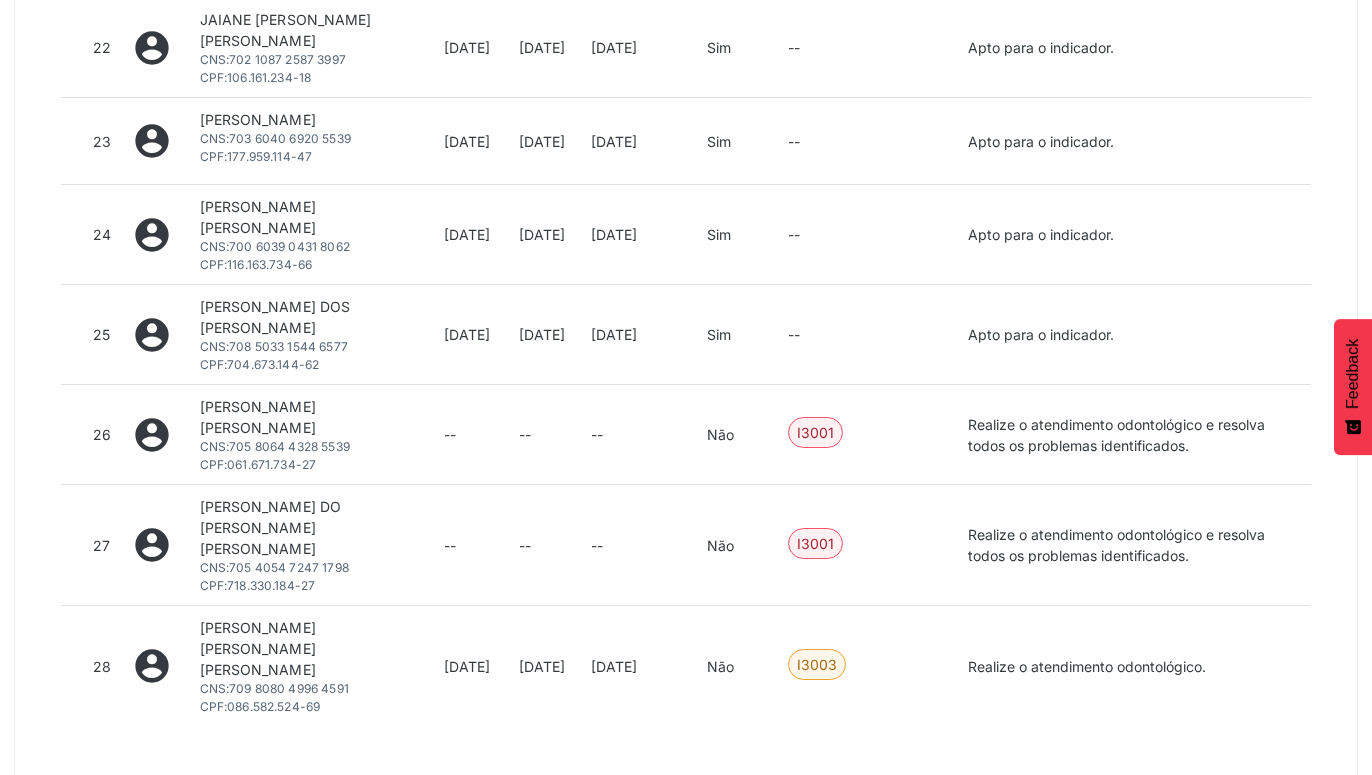 scroll, scrollTop: 1428, scrollLeft: 0, axis: vertical 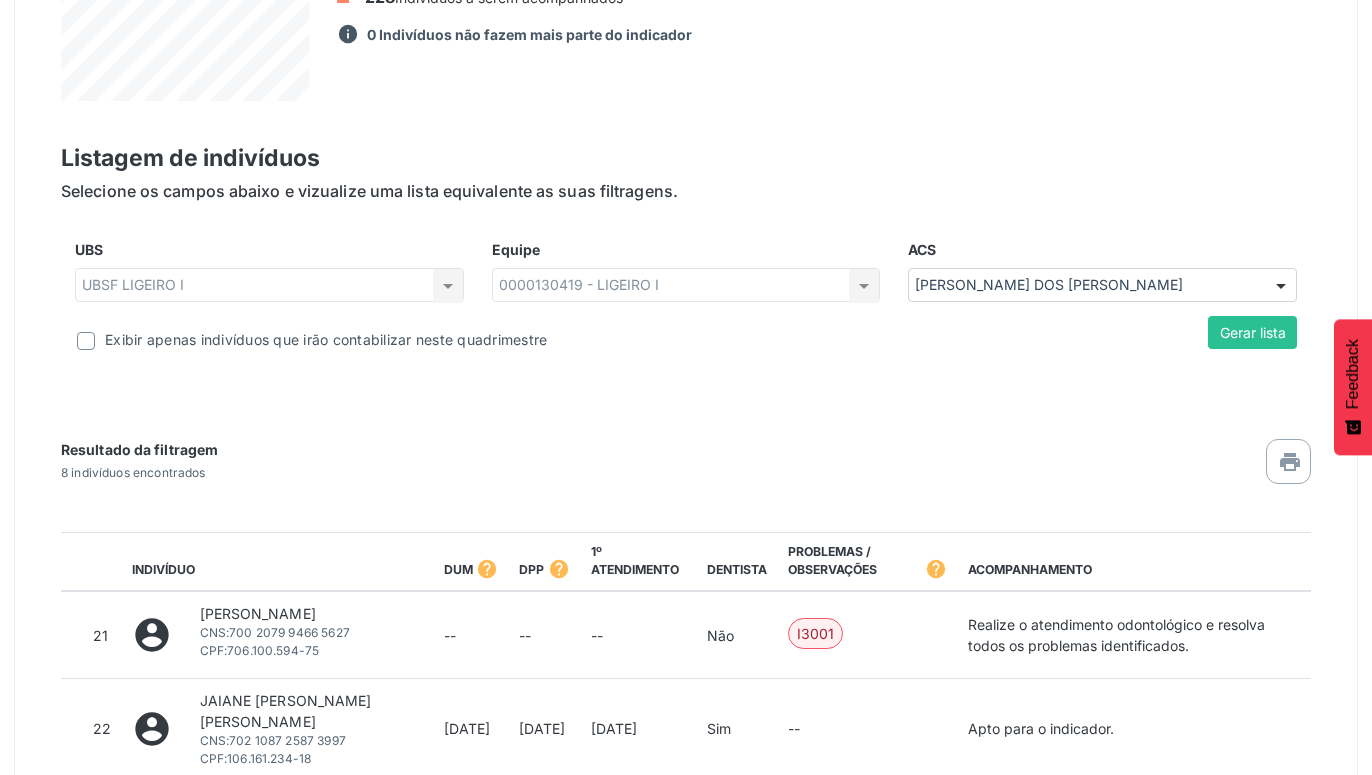 click at bounding box center [1281, 286] 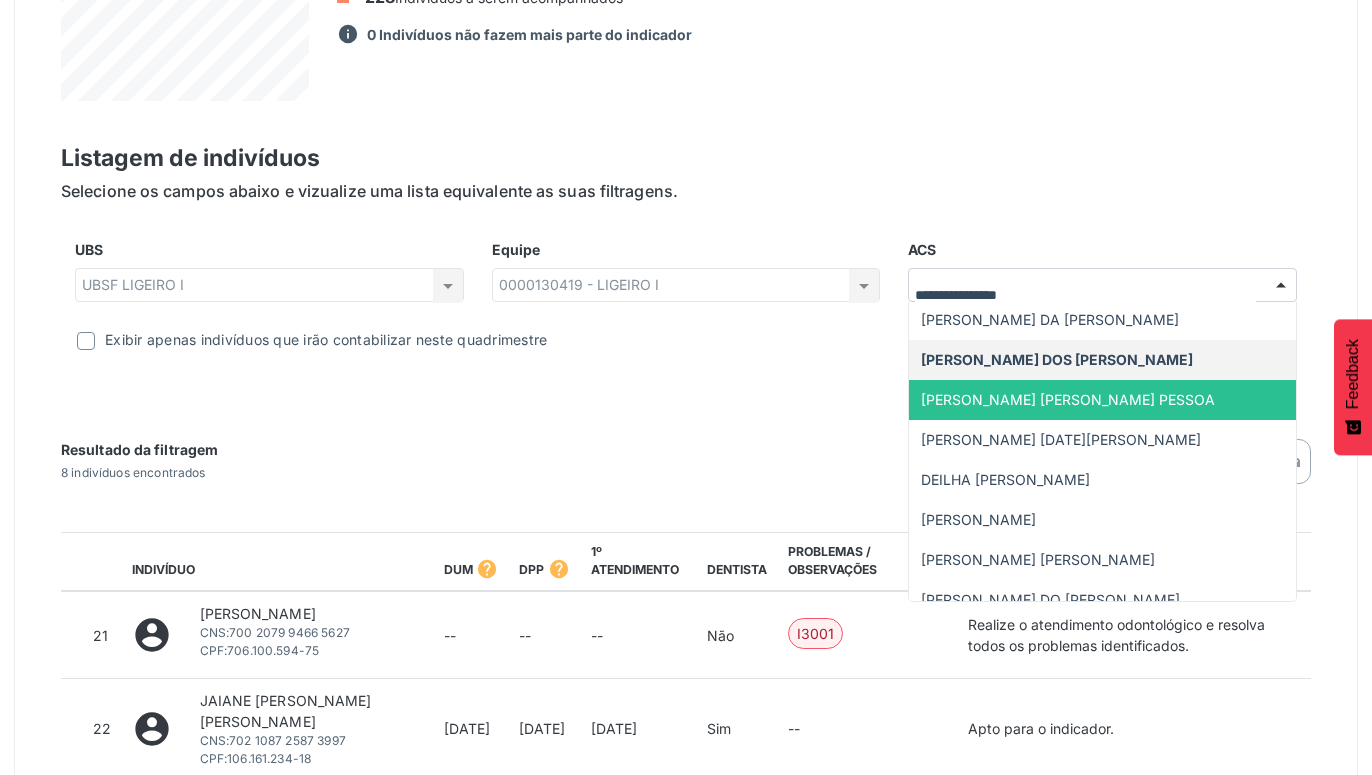 click on "[PERSON_NAME] [PERSON_NAME] PESSOA" at bounding box center [1068, 399] 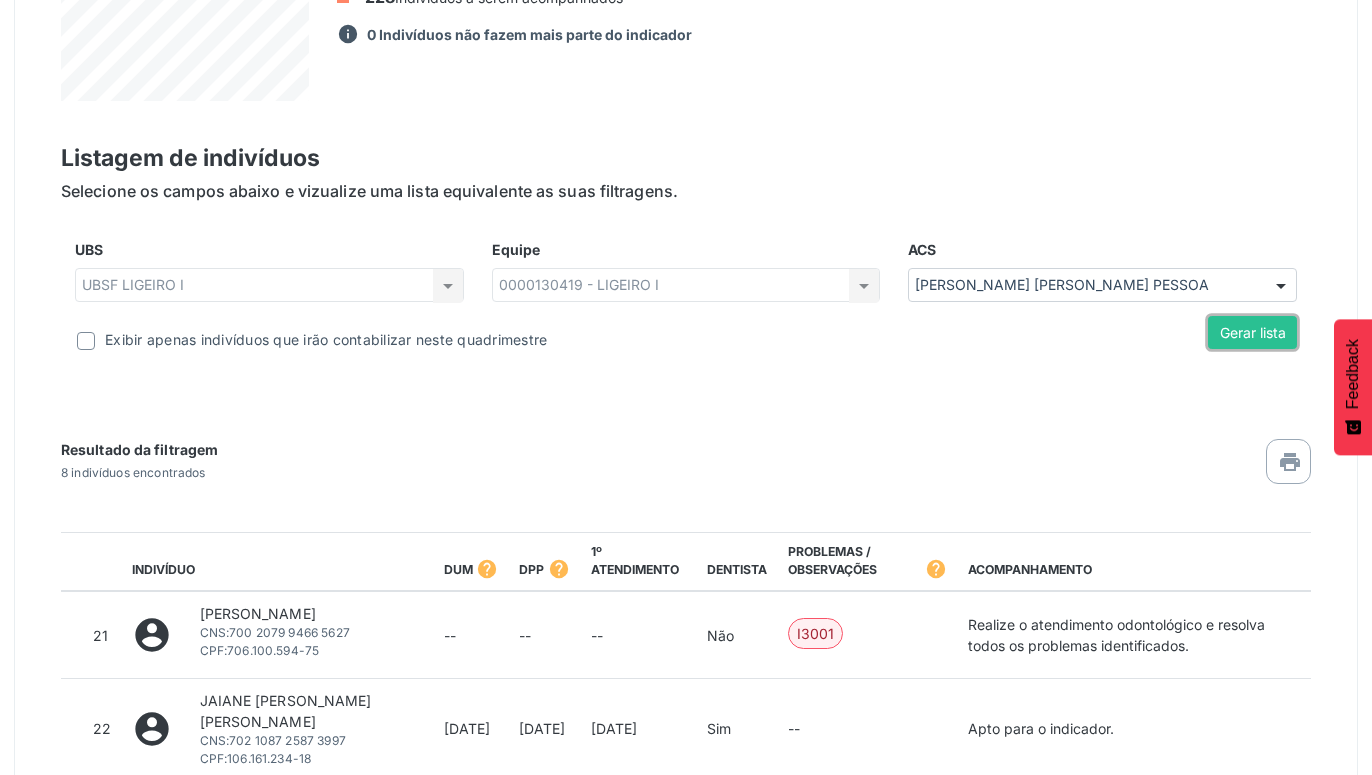 click on "Gerar lista" at bounding box center [1252, 333] 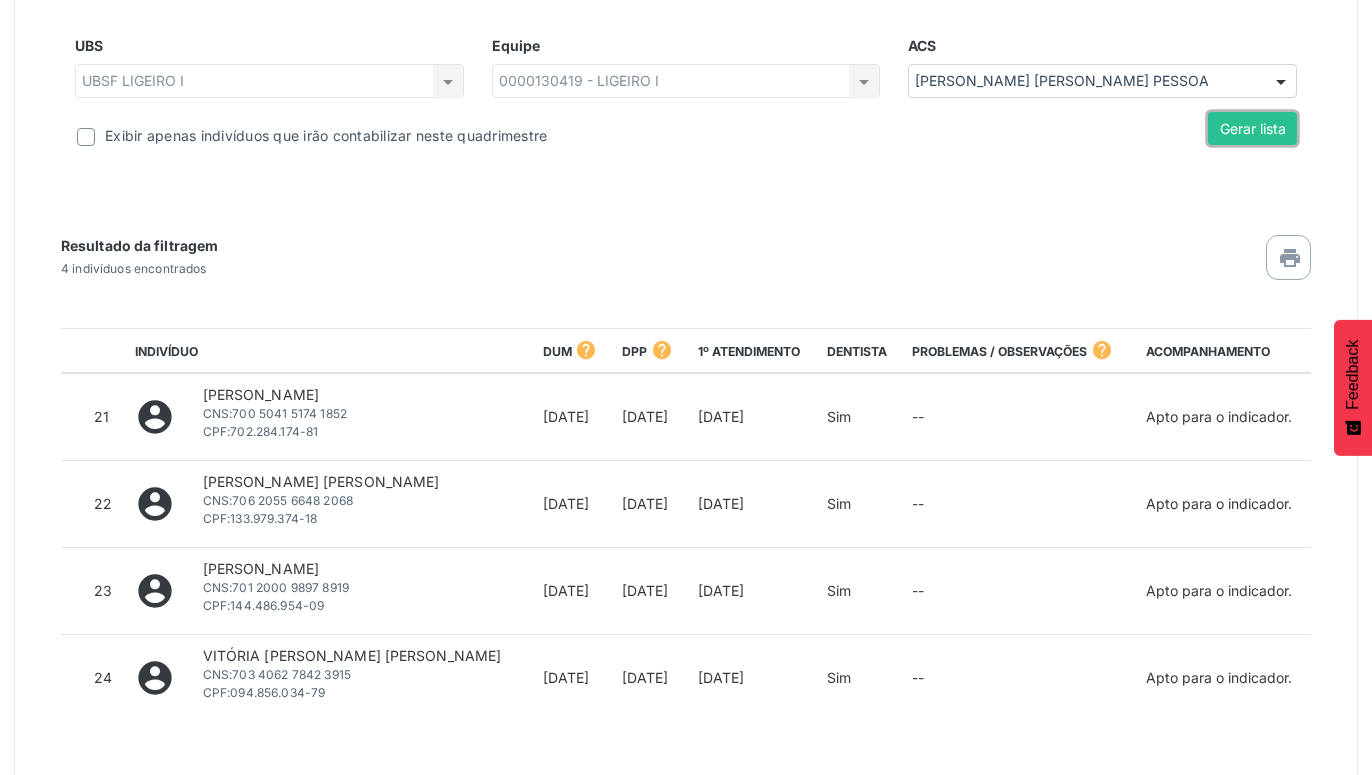 scroll, scrollTop: 1048, scrollLeft: 0, axis: vertical 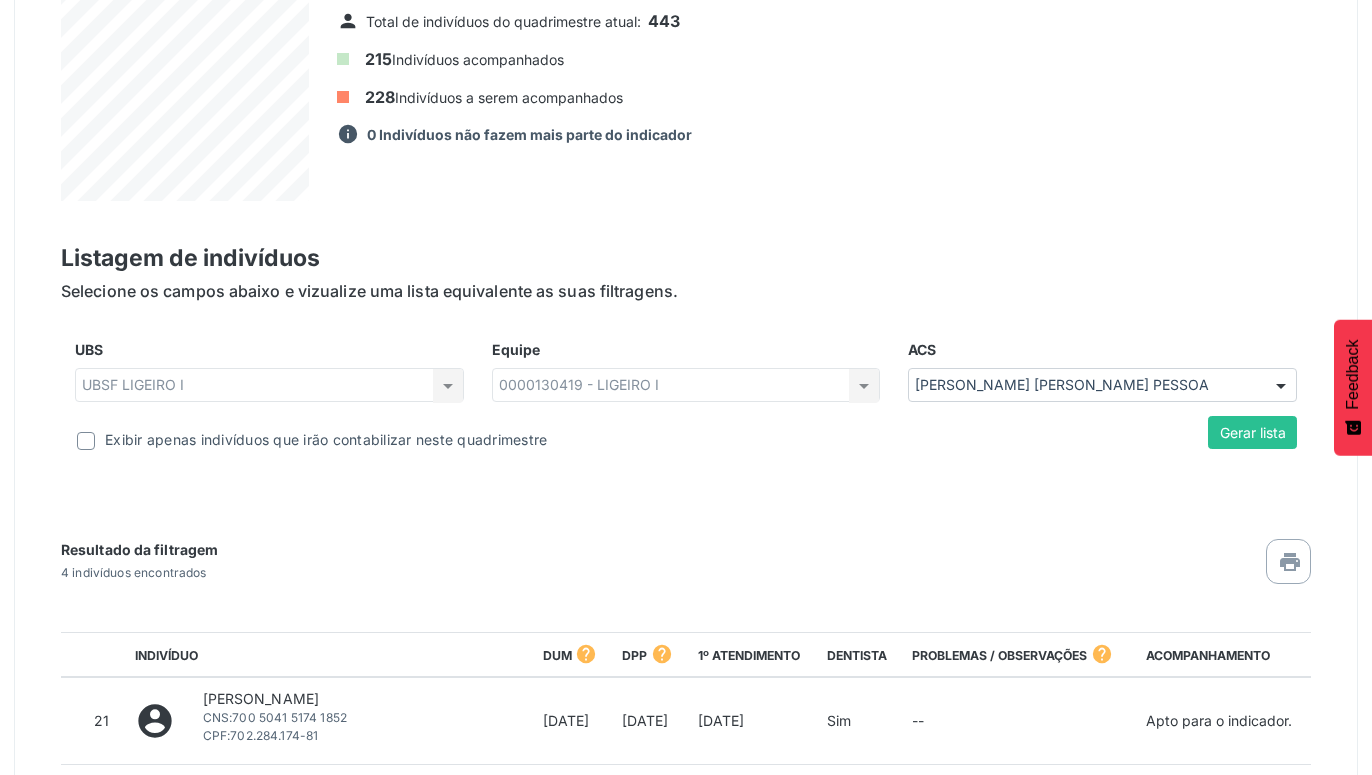 click at bounding box center (1281, 386) 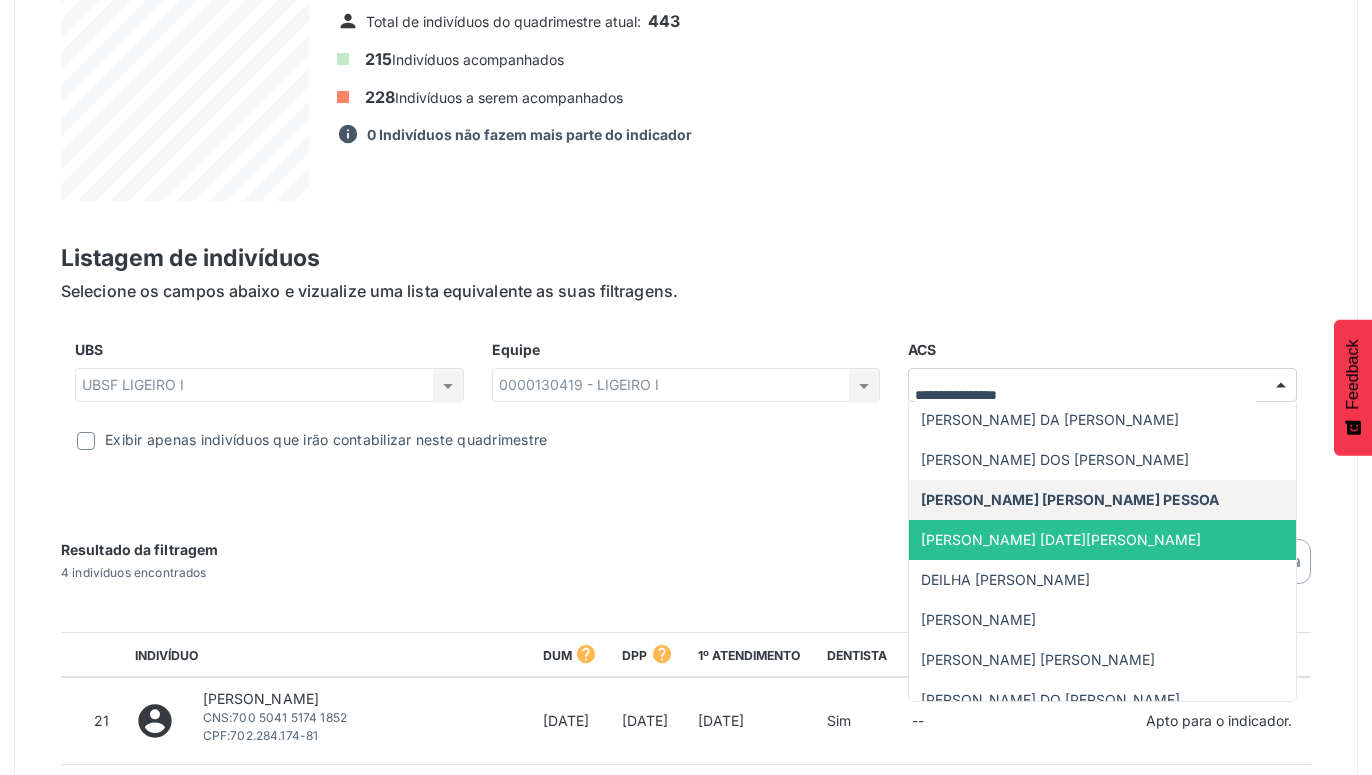 click on "[PERSON_NAME] [DATE][PERSON_NAME]" at bounding box center [1102, 540] 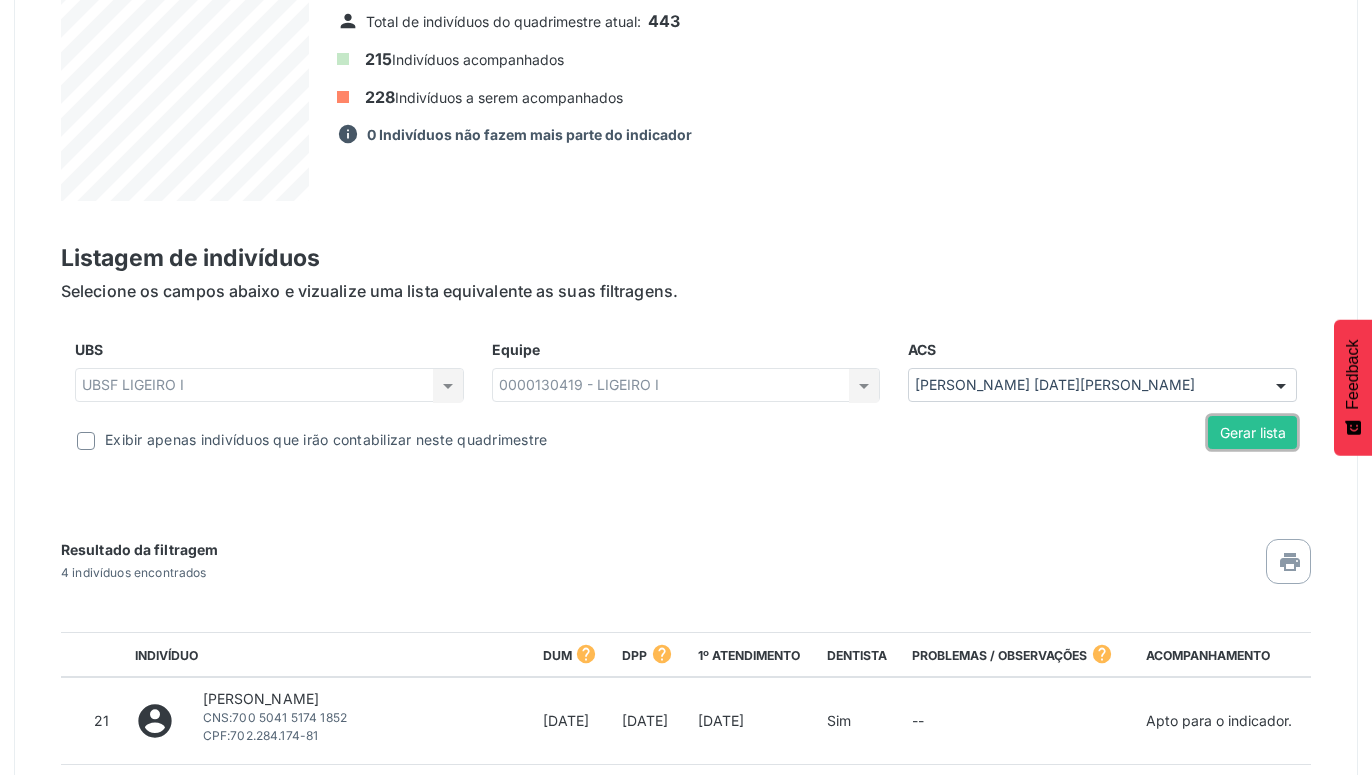click on "Gerar lista" at bounding box center (1252, 433) 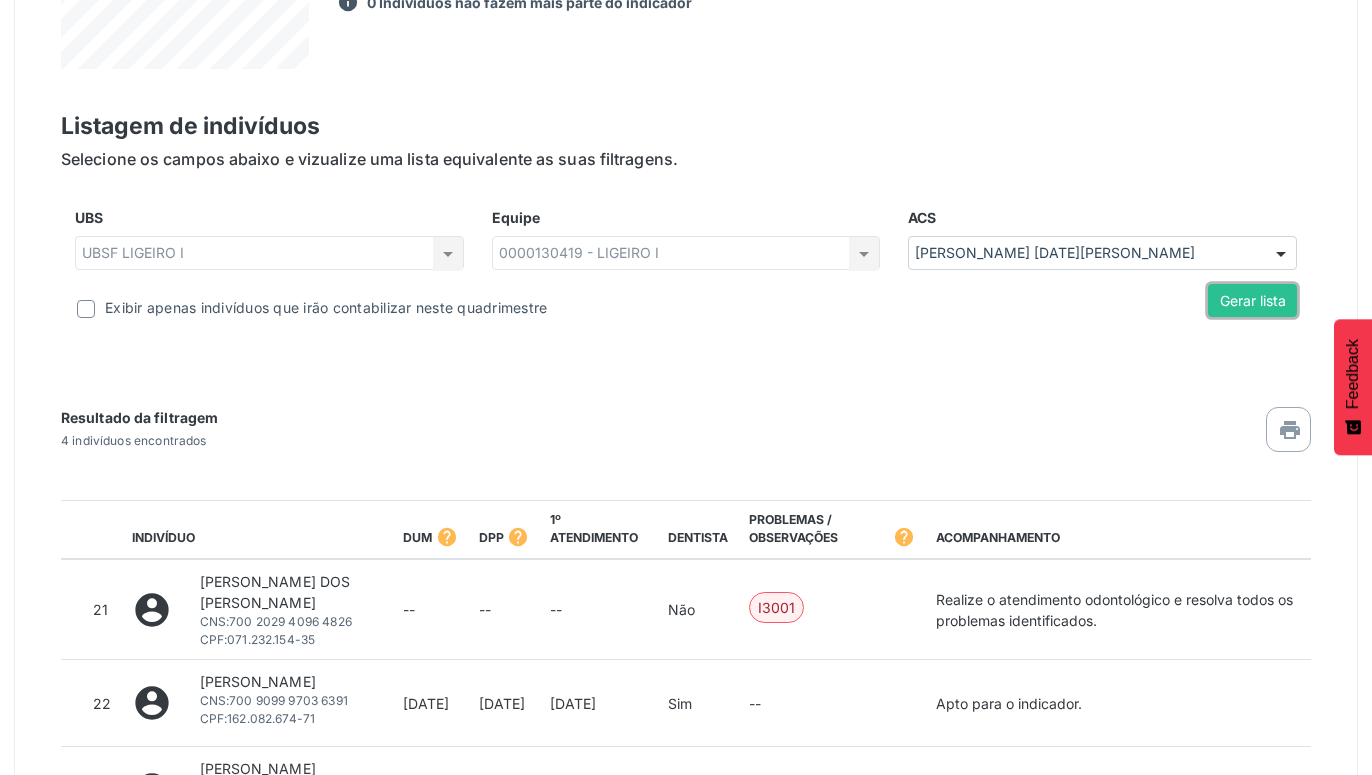 scroll, scrollTop: 758, scrollLeft: 0, axis: vertical 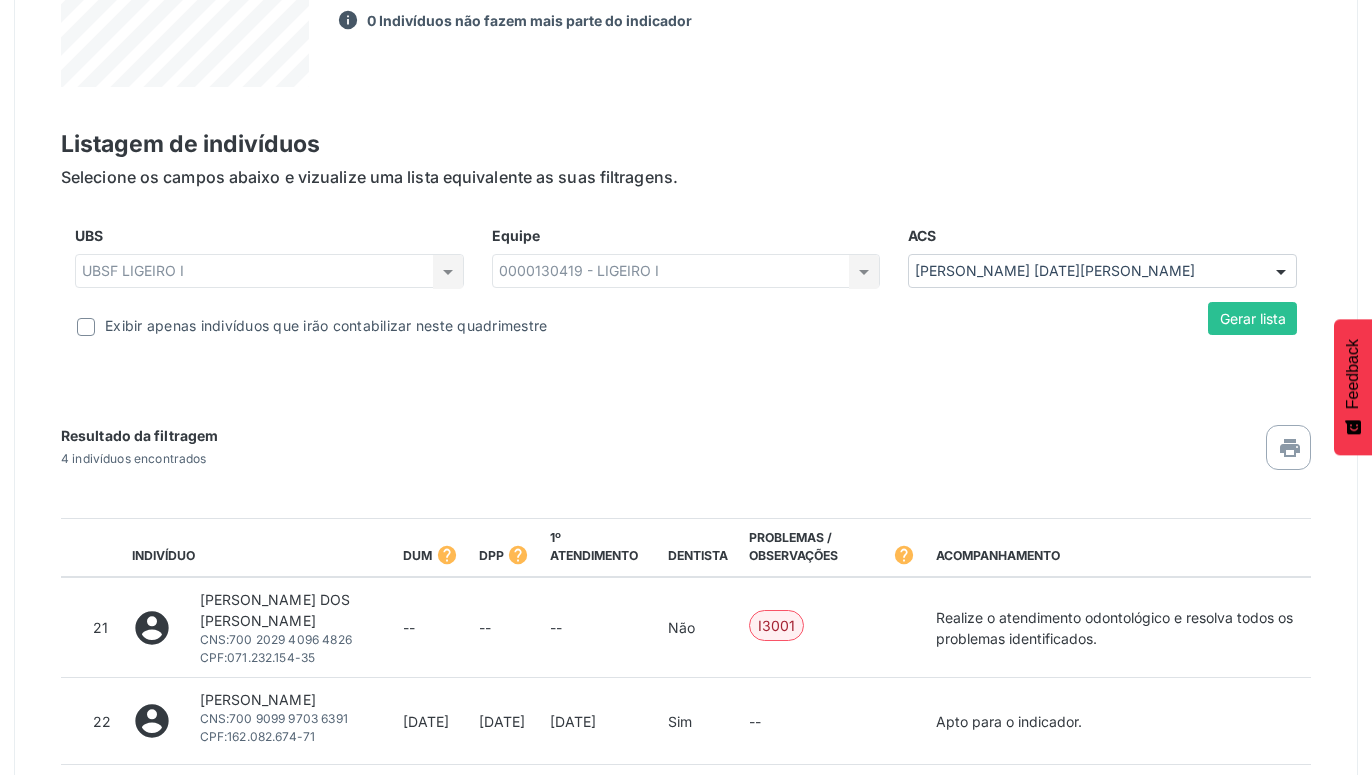 click at bounding box center (1281, 272) 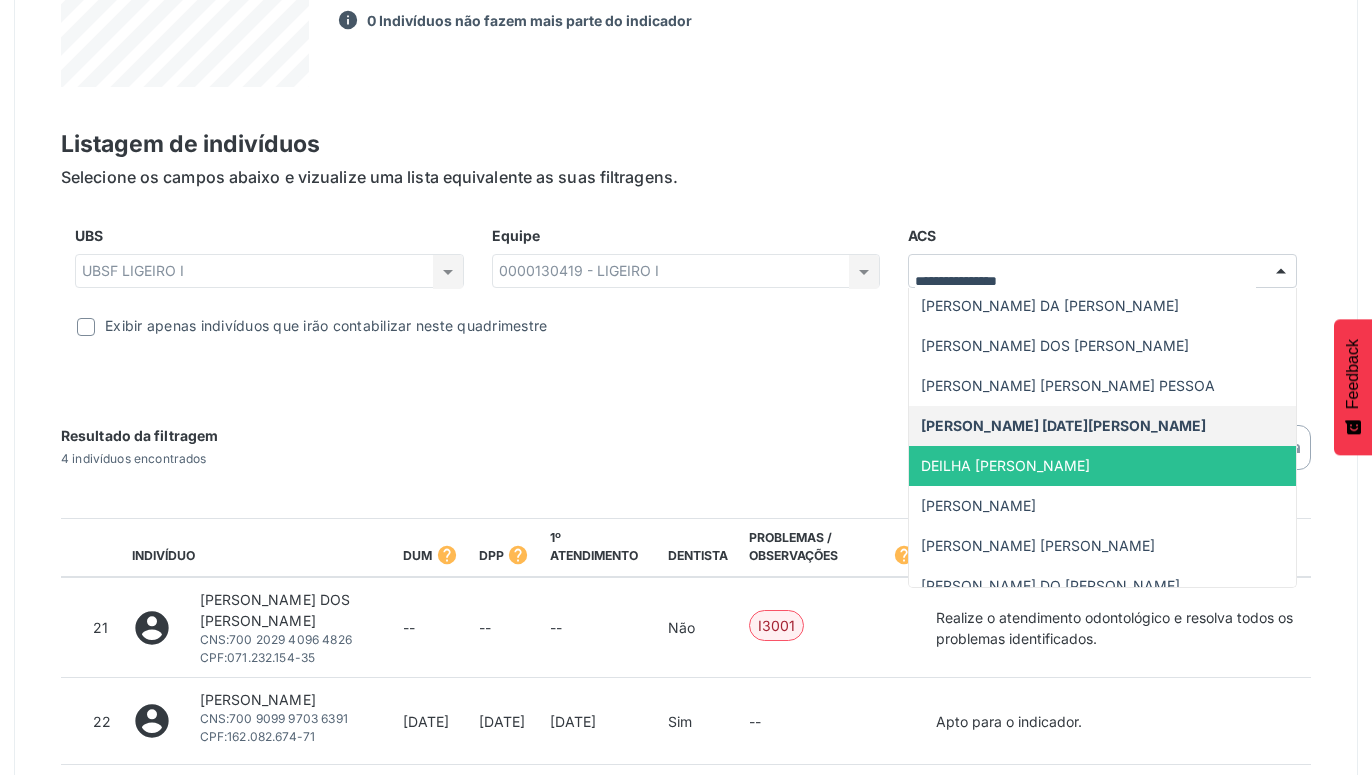 click on "DEILHA [PERSON_NAME]" at bounding box center (1005, 465) 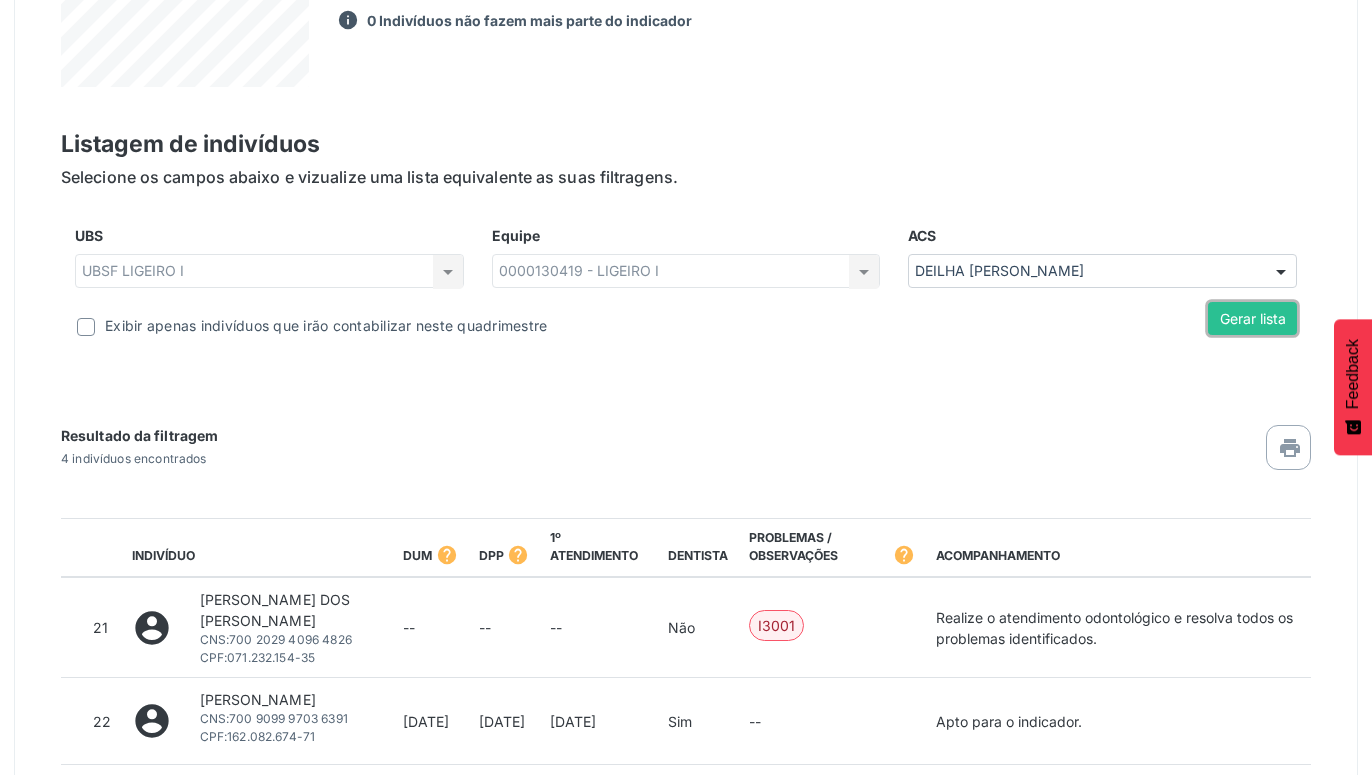 click on "Gerar lista" at bounding box center (1252, 319) 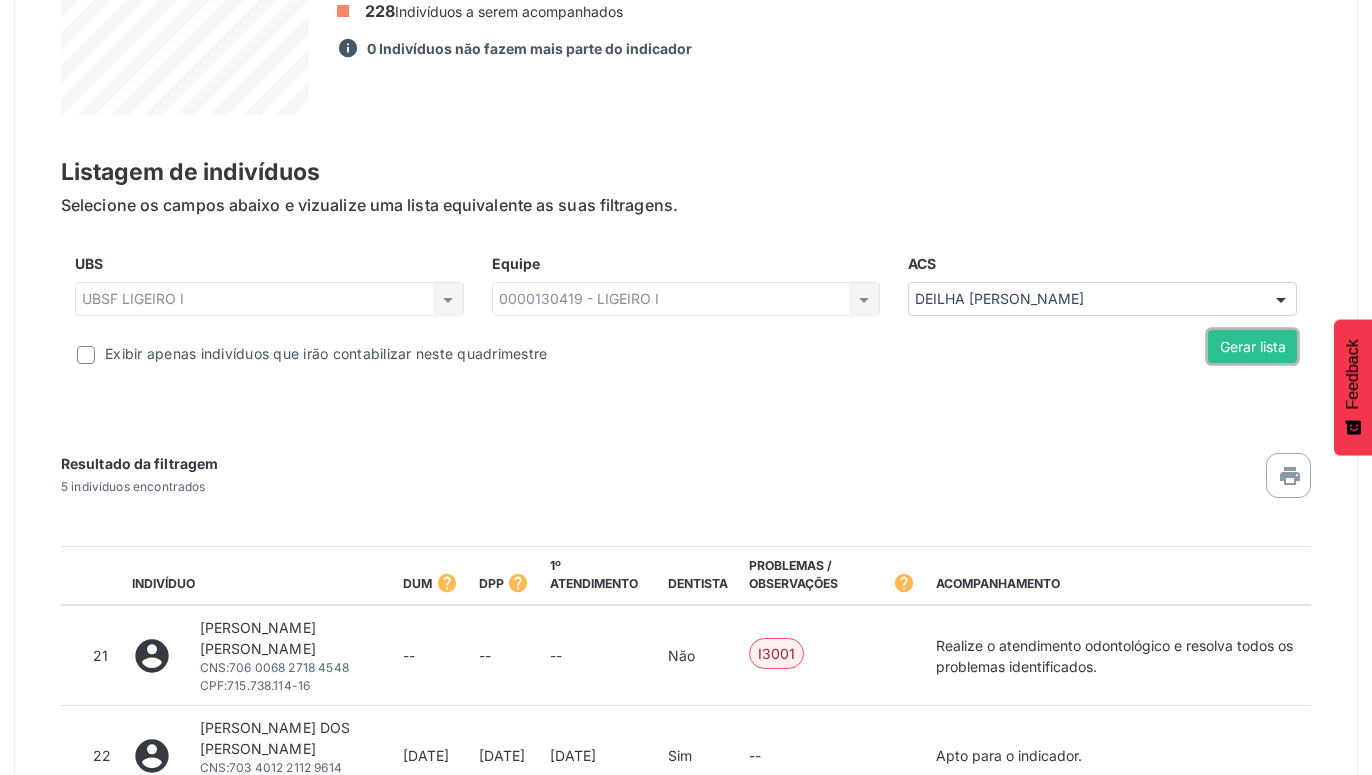 scroll, scrollTop: 705, scrollLeft: 0, axis: vertical 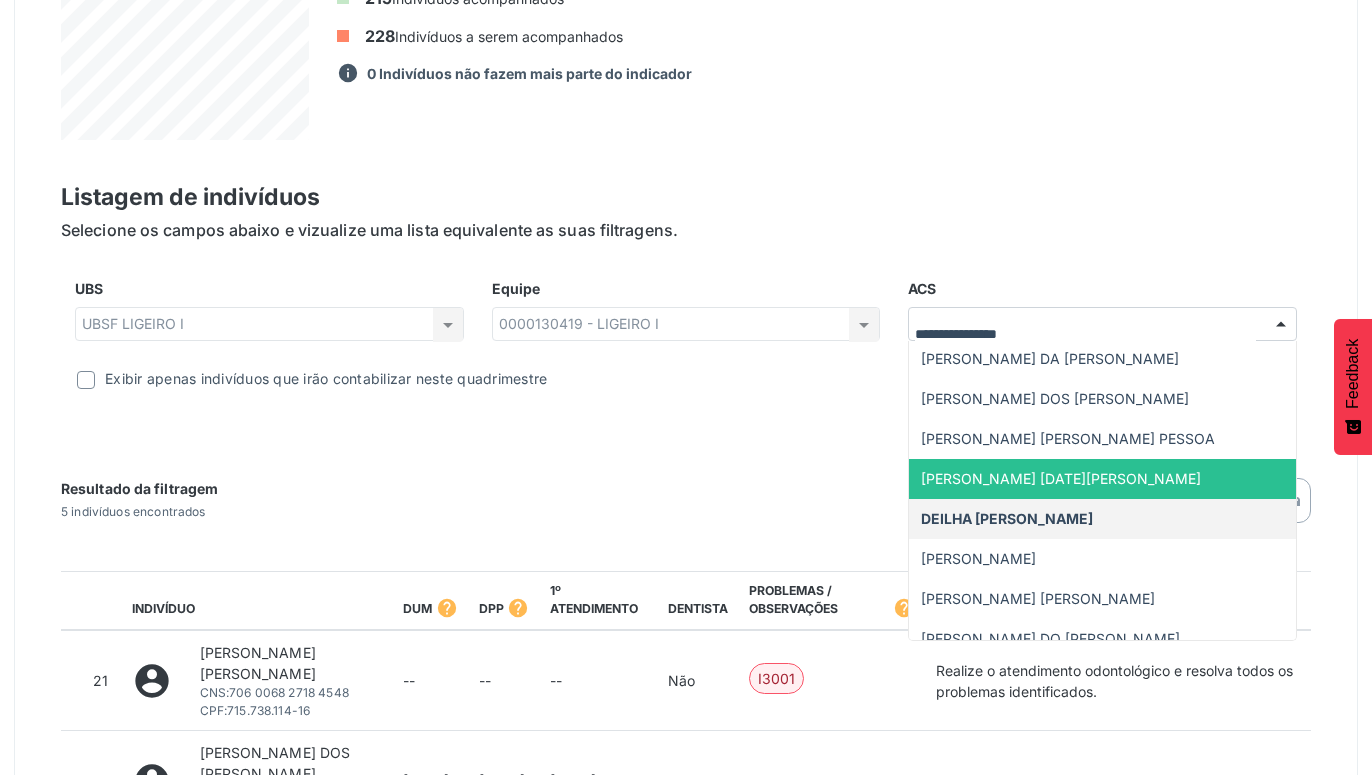 click at bounding box center (1281, 325) 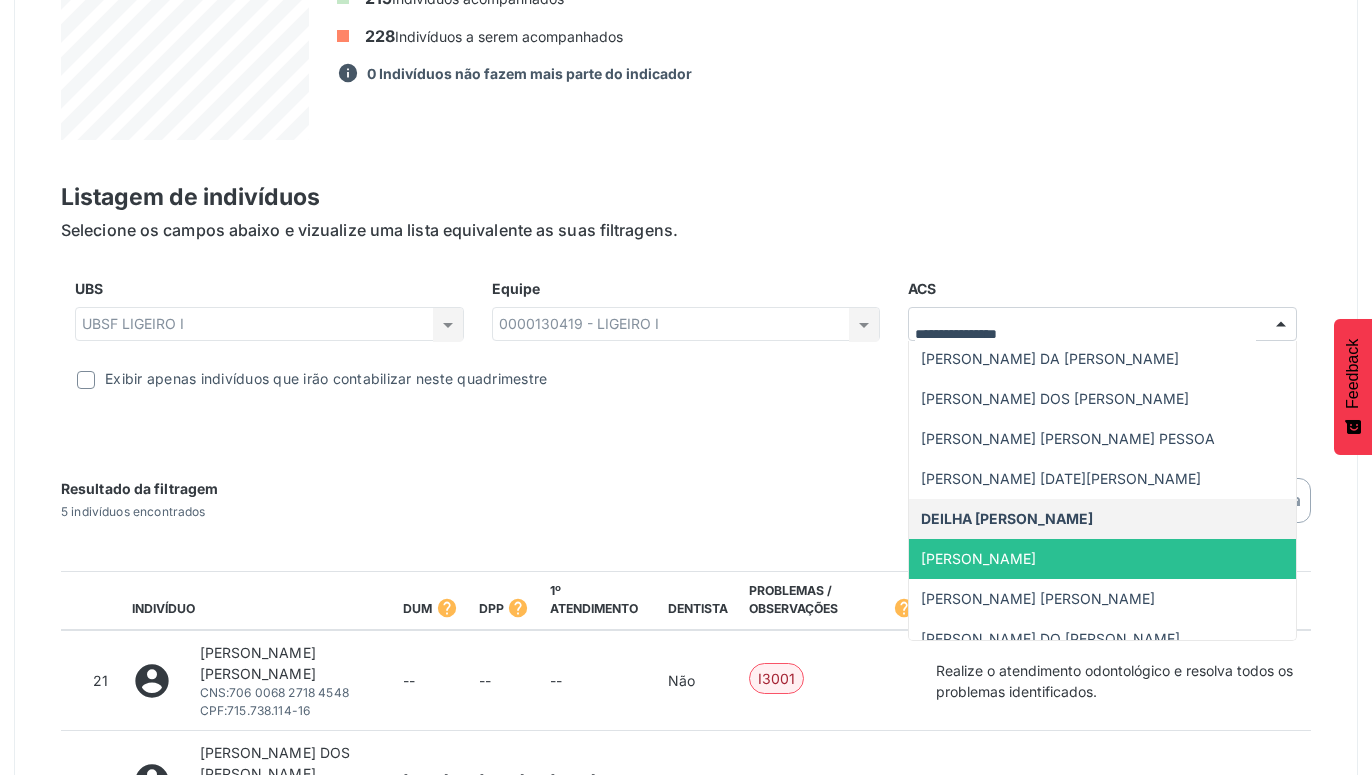 click on "[PERSON_NAME]" at bounding box center (1102, 559) 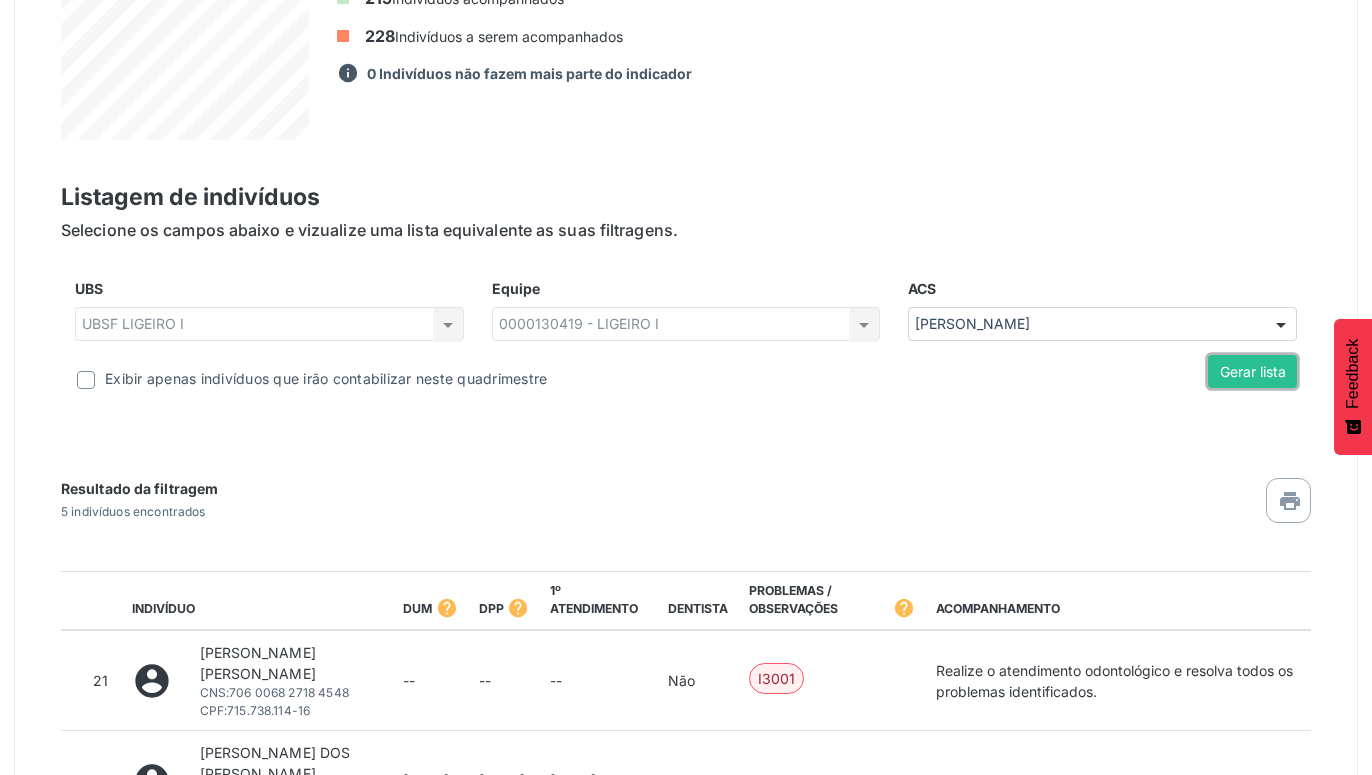 click on "Gerar lista" at bounding box center [1252, 372] 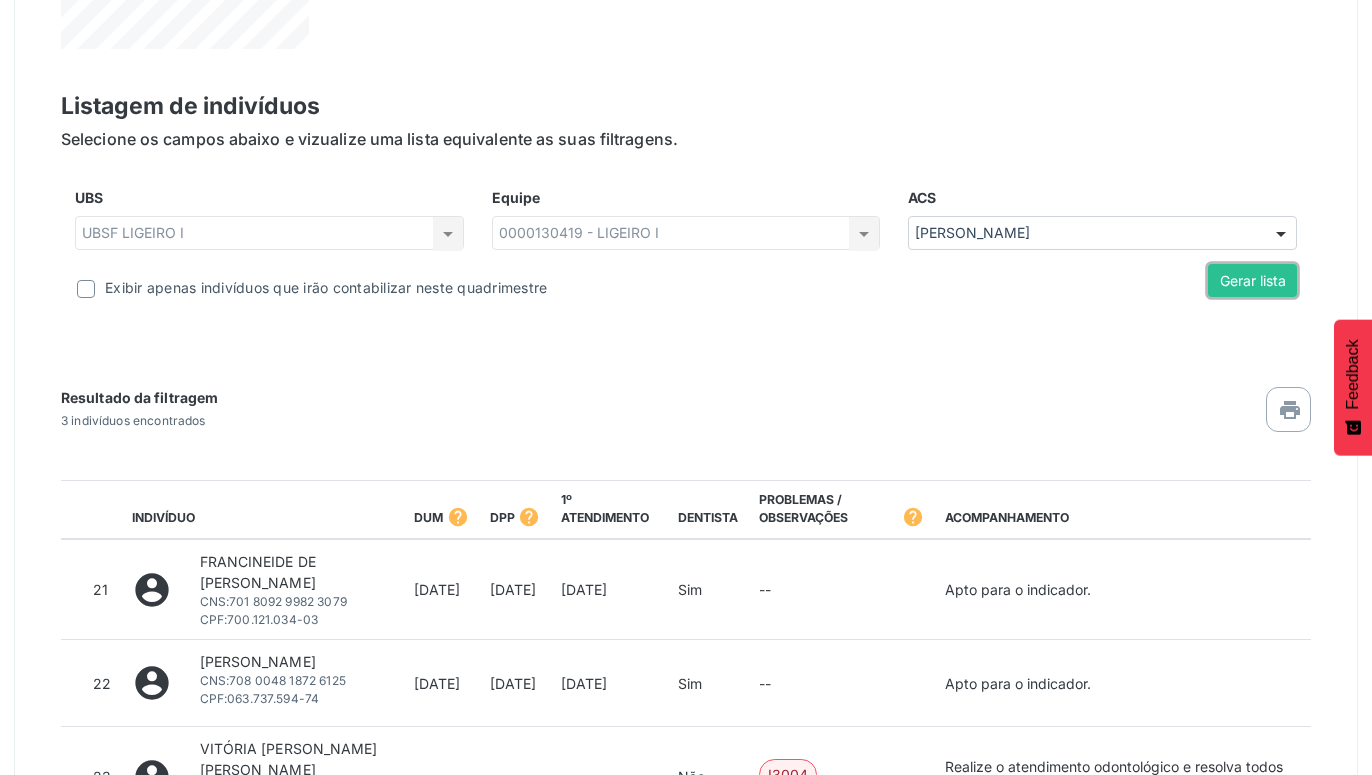 scroll, scrollTop: 791, scrollLeft: 0, axis: vertical 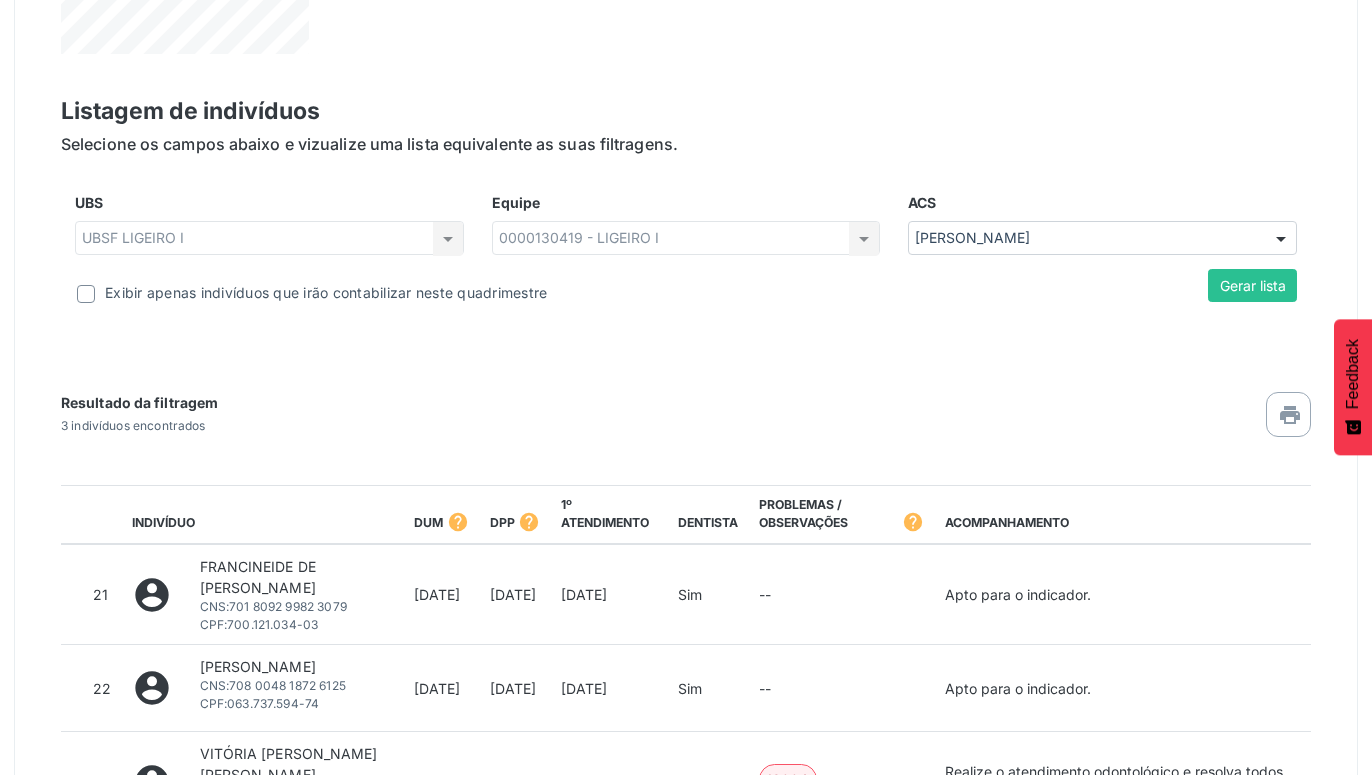 click at bounding box center (1281, 239) 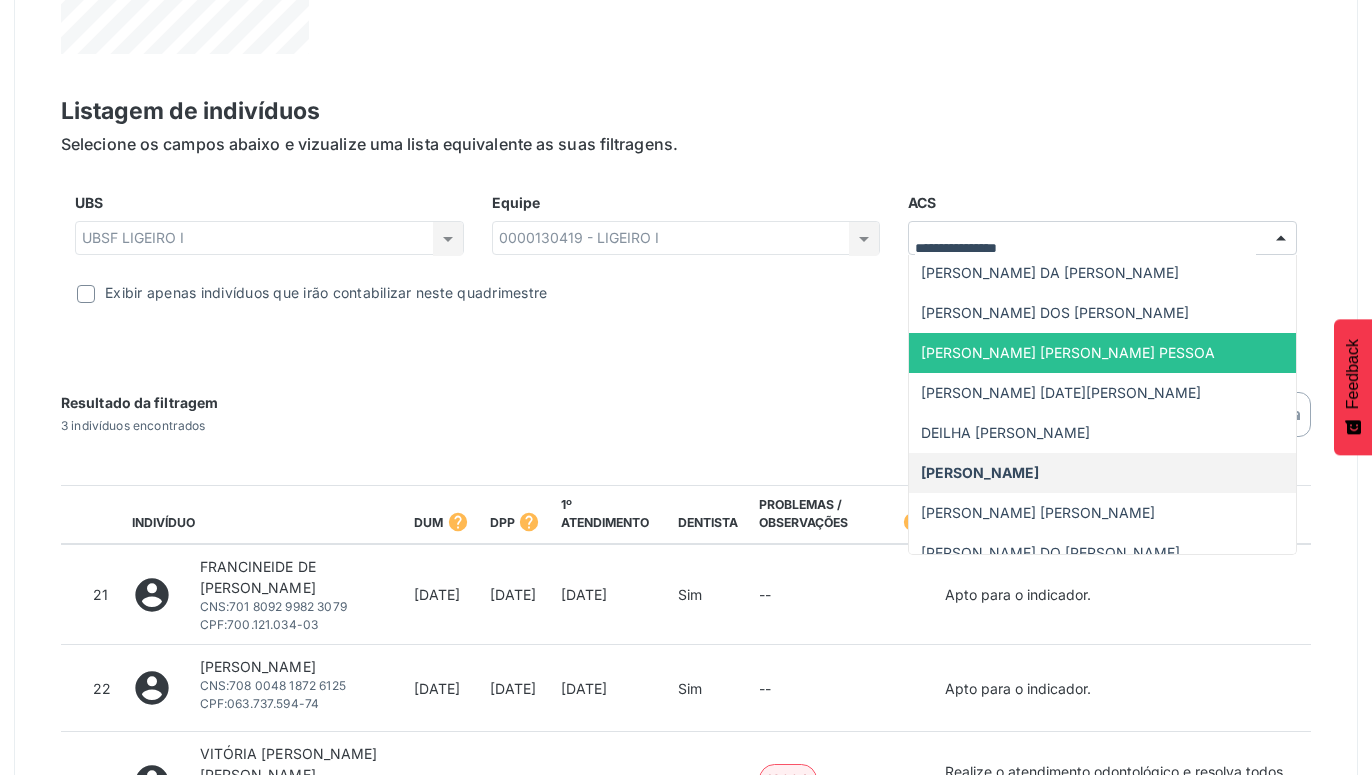 scroll, scrollTop: 242, scrollLeft: 0, axis: vertical 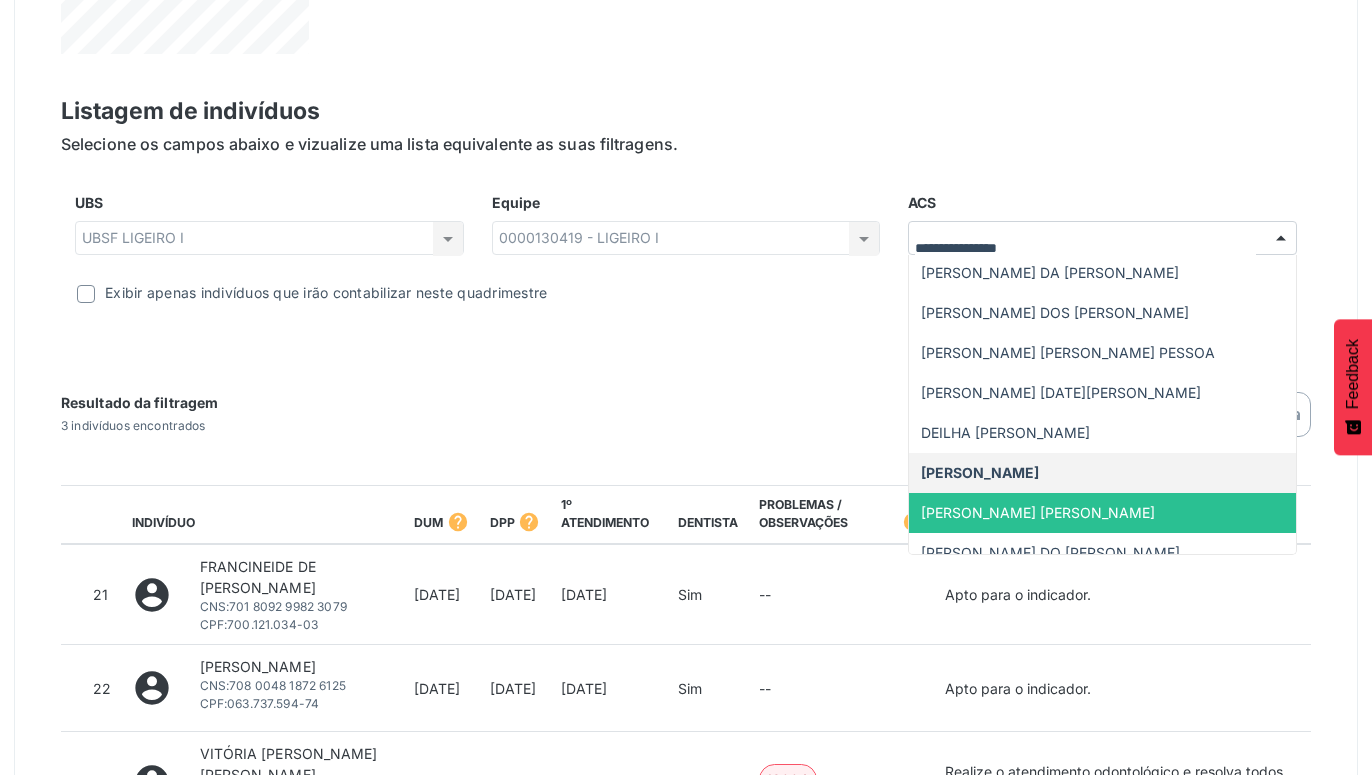 click on "[PERSON_NAME] [PERSON_NAME]" at bounding box center [1102, 513] 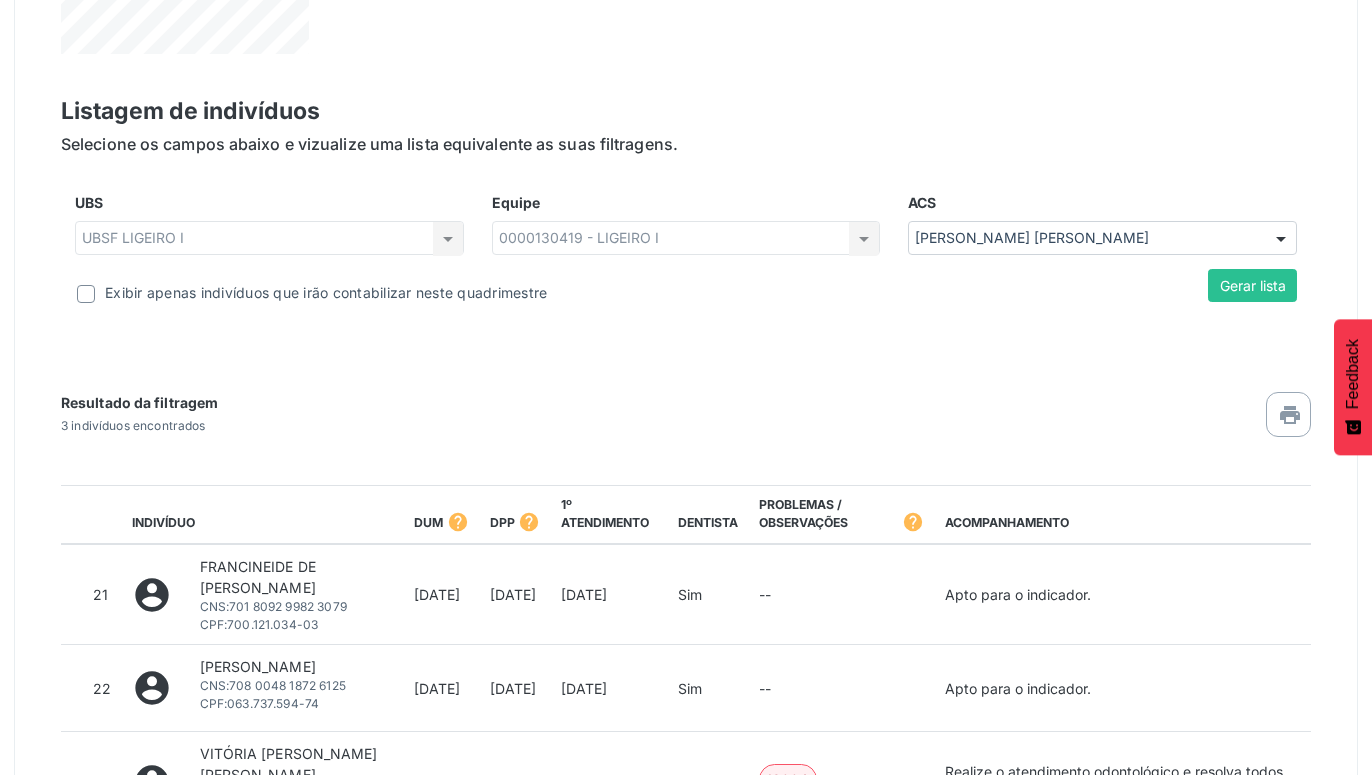 drag, startPoint x: 1243, startPoint y: 306, endPoint x: 1231, endPoint y: 293, distance: 17.691807 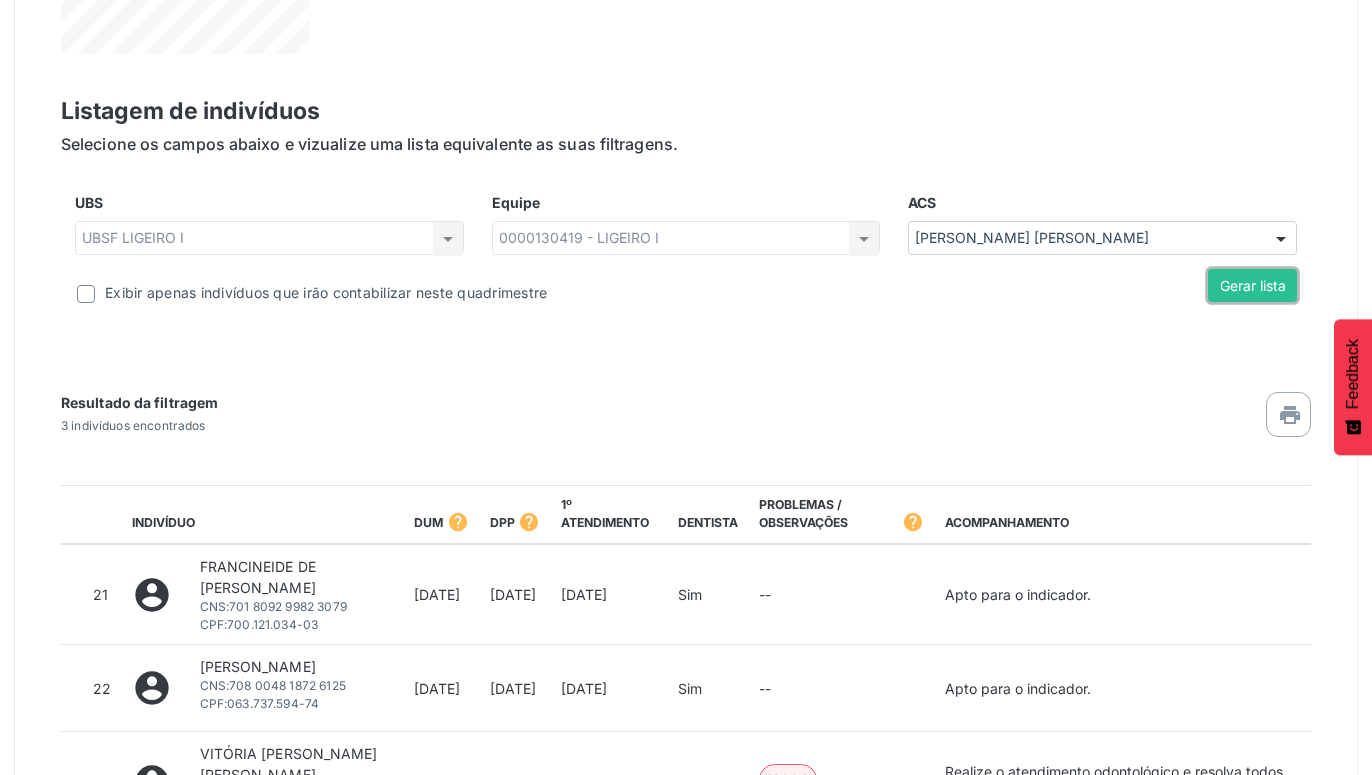 click on "Gerar lista" at bounding box center (1252, 286) 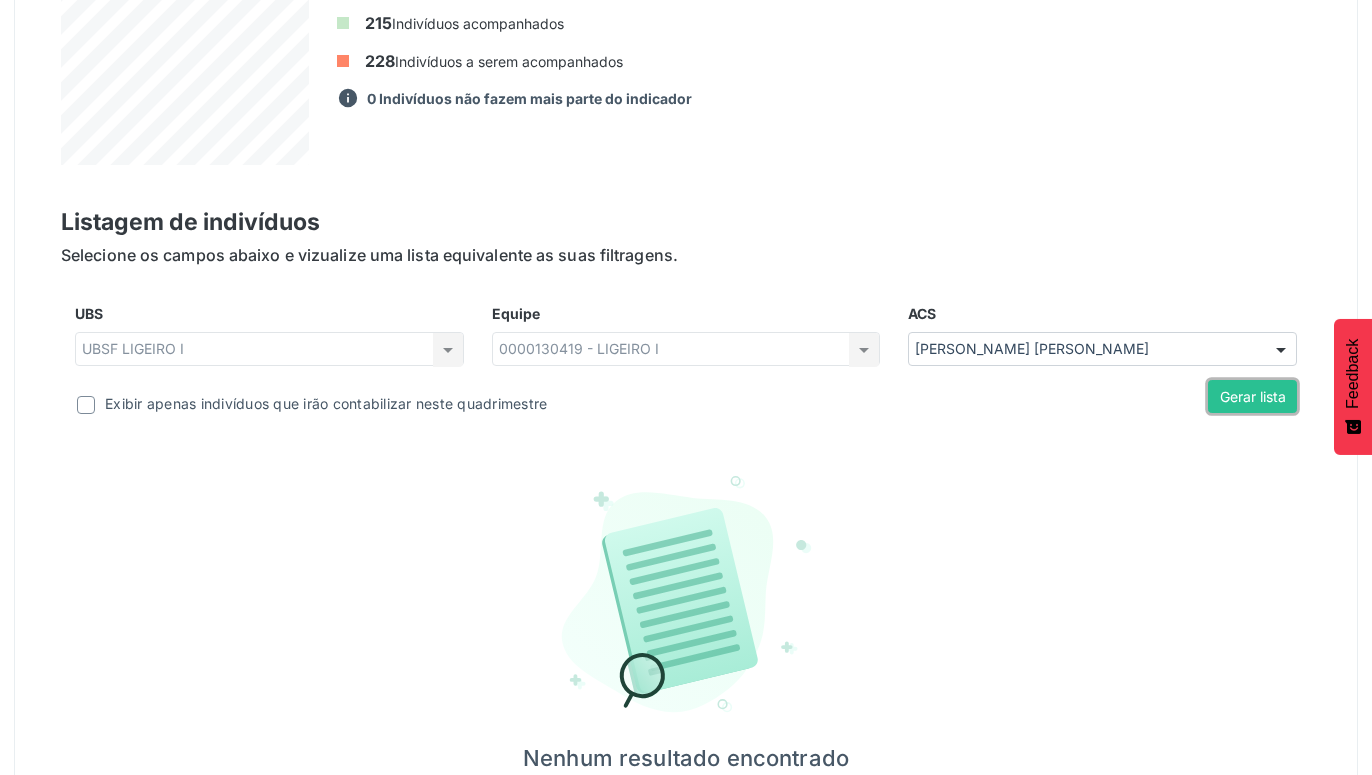scroll, scrollTop: 689, scrollLeft: 0, axis: vertical 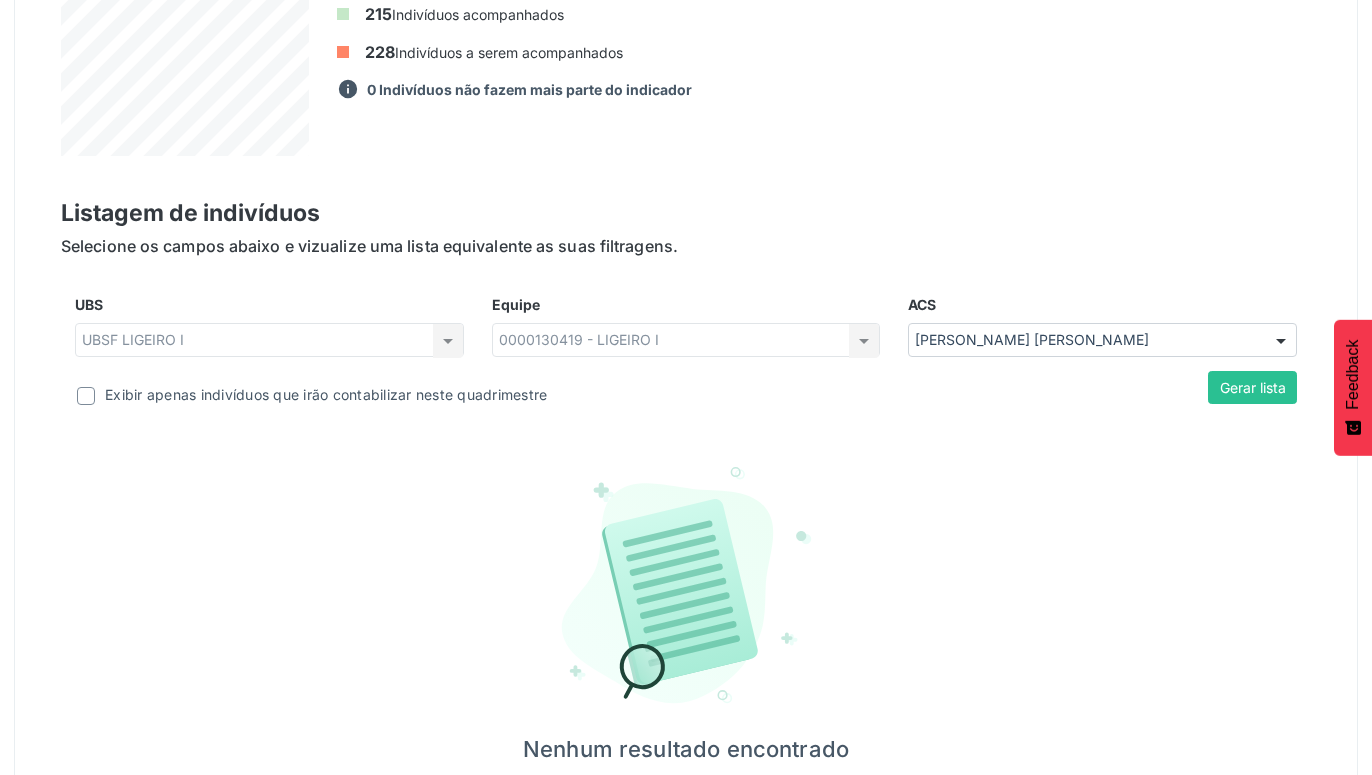 click at bounding box center (1281, 341) 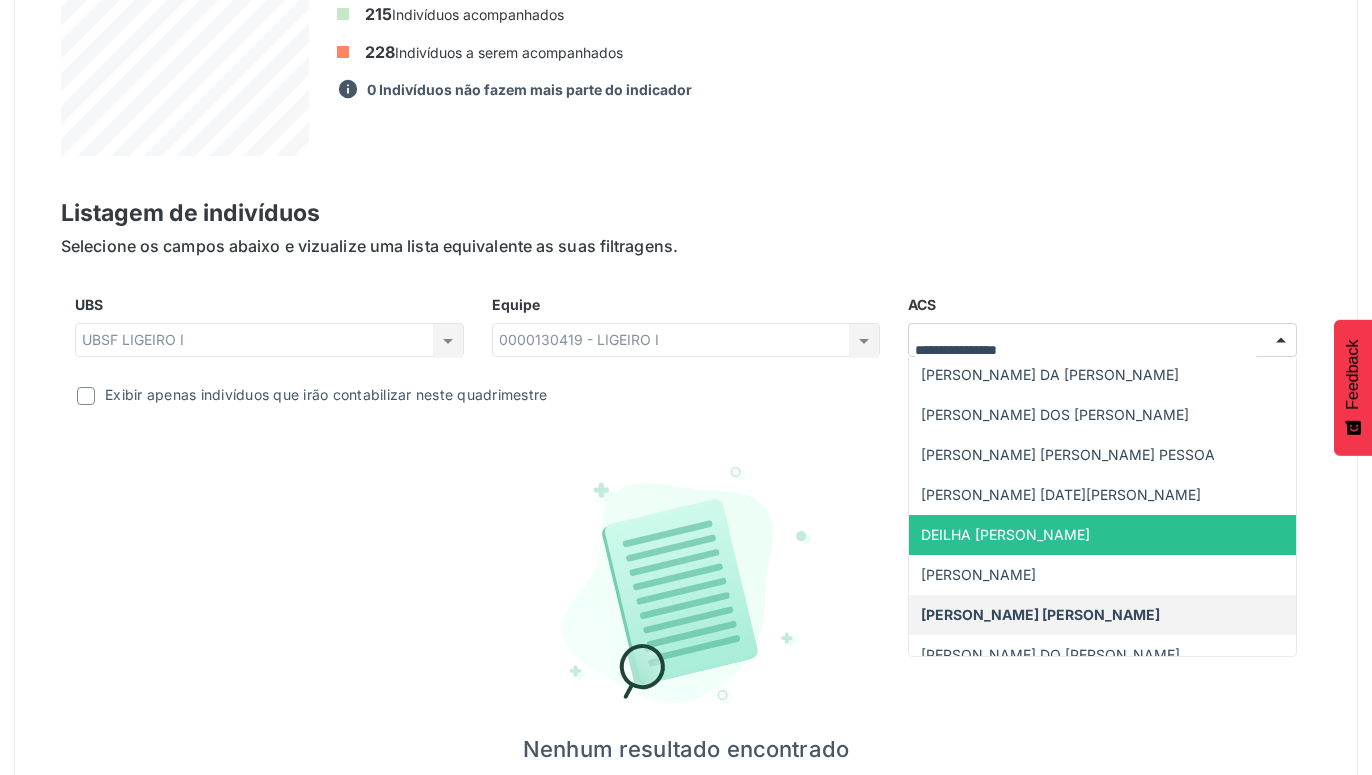 scroll, scrollTop: 261, scrollLeft: 0, axis: vertical 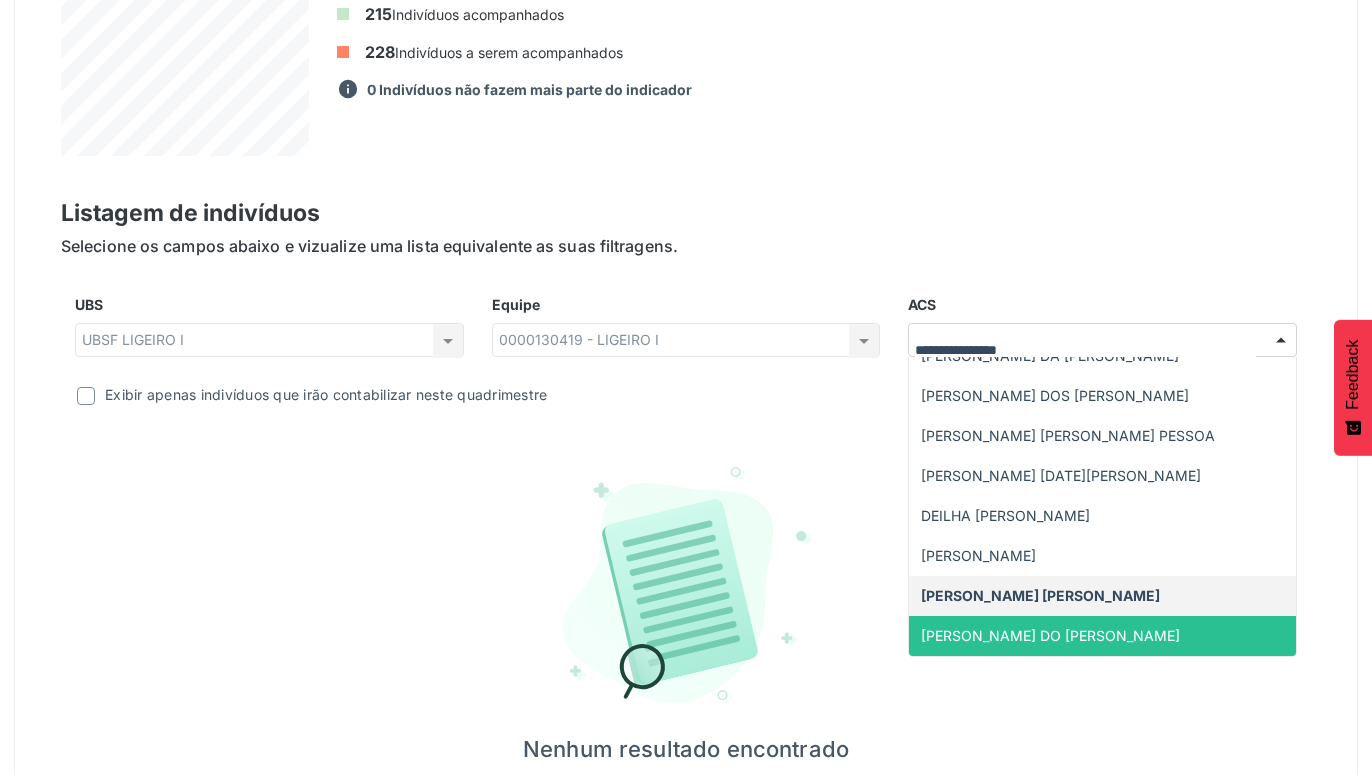 click on "[PERSON_NAME] DO [PERSON_NAME]" at bounding box center (1050, 635) 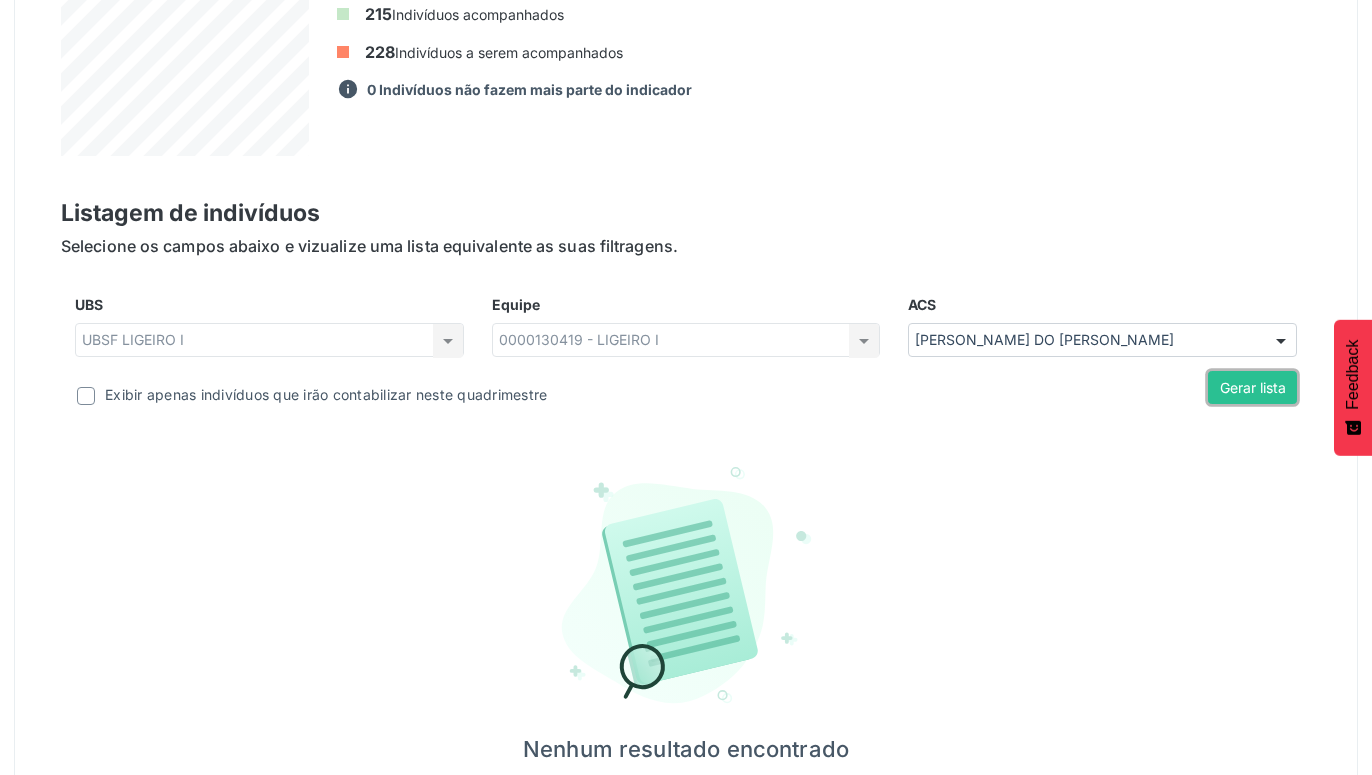 click on "Gerar lista" at bounding box center (1252, 388) 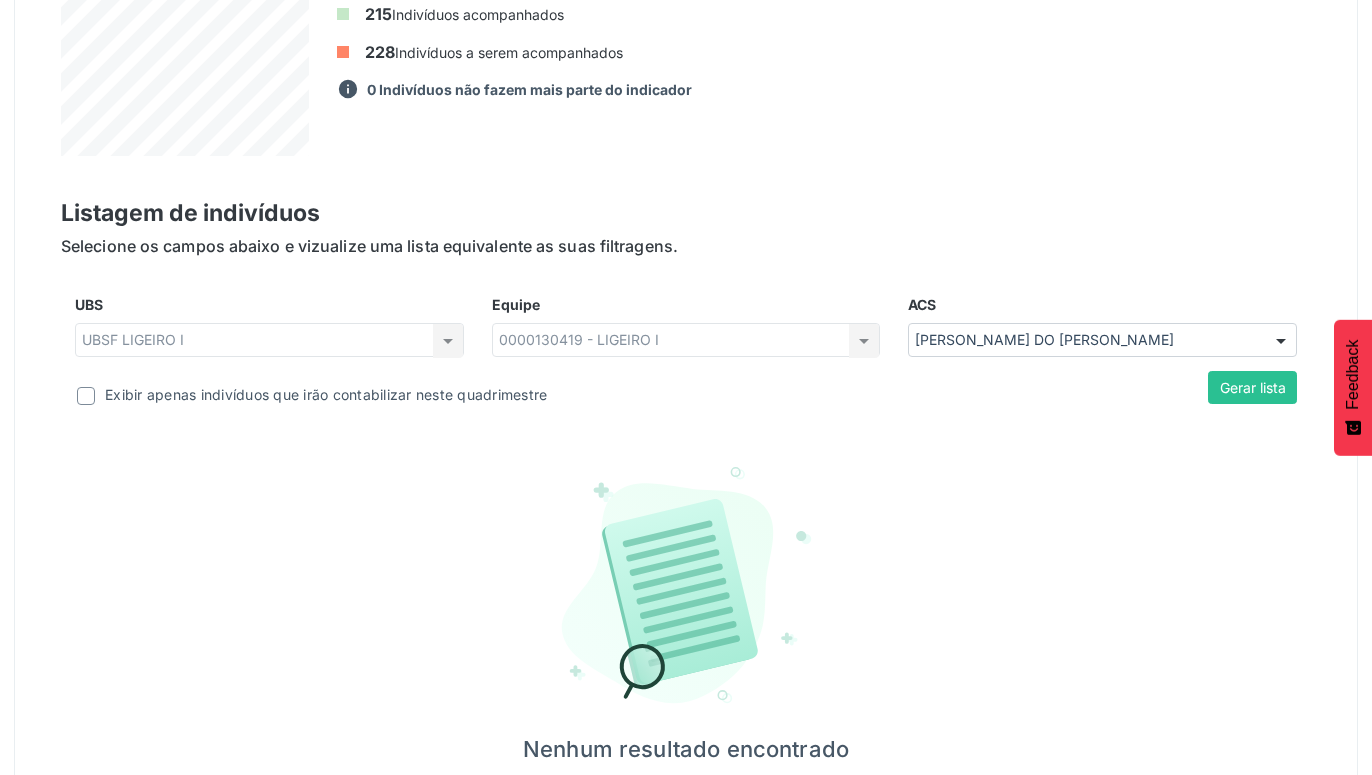 click at bounding box center (1281, 341) 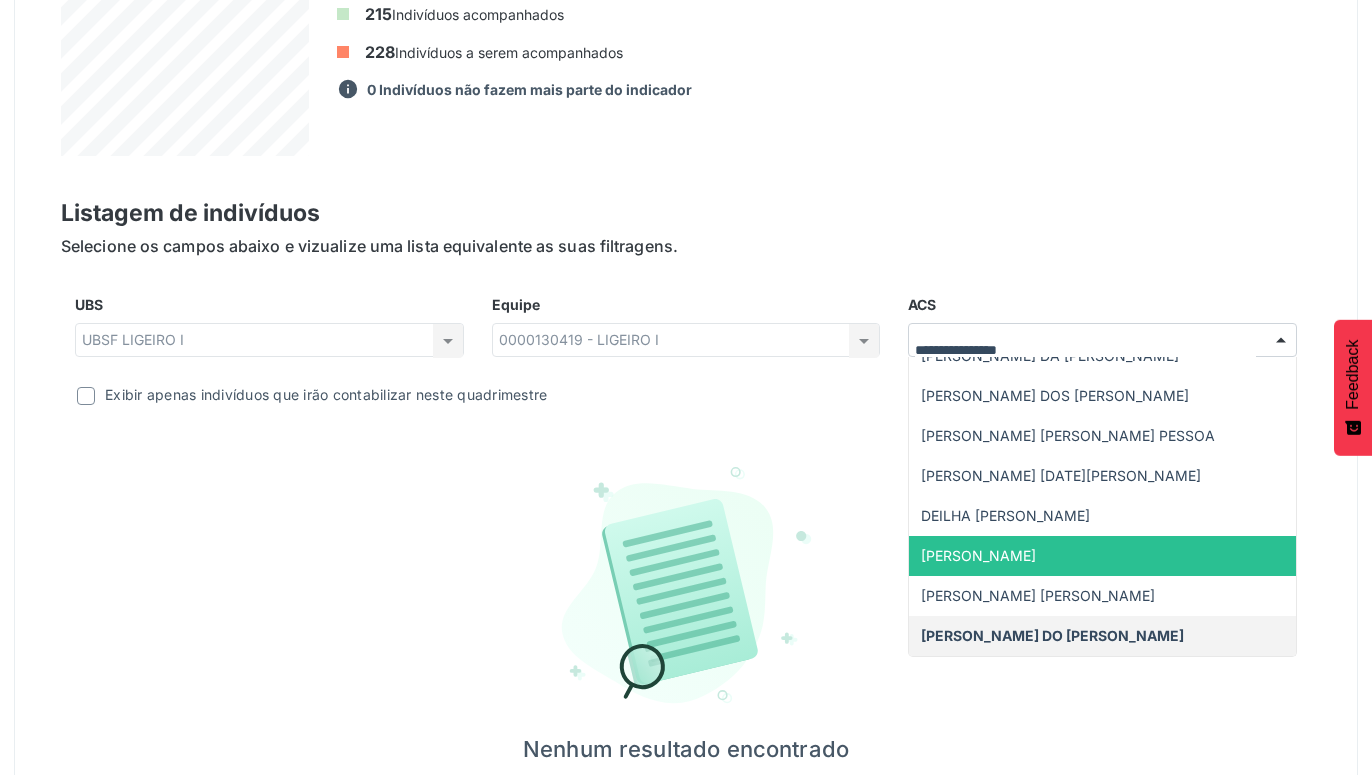 click on "[PERSON_NAME]" at bounding box center (978, 555) 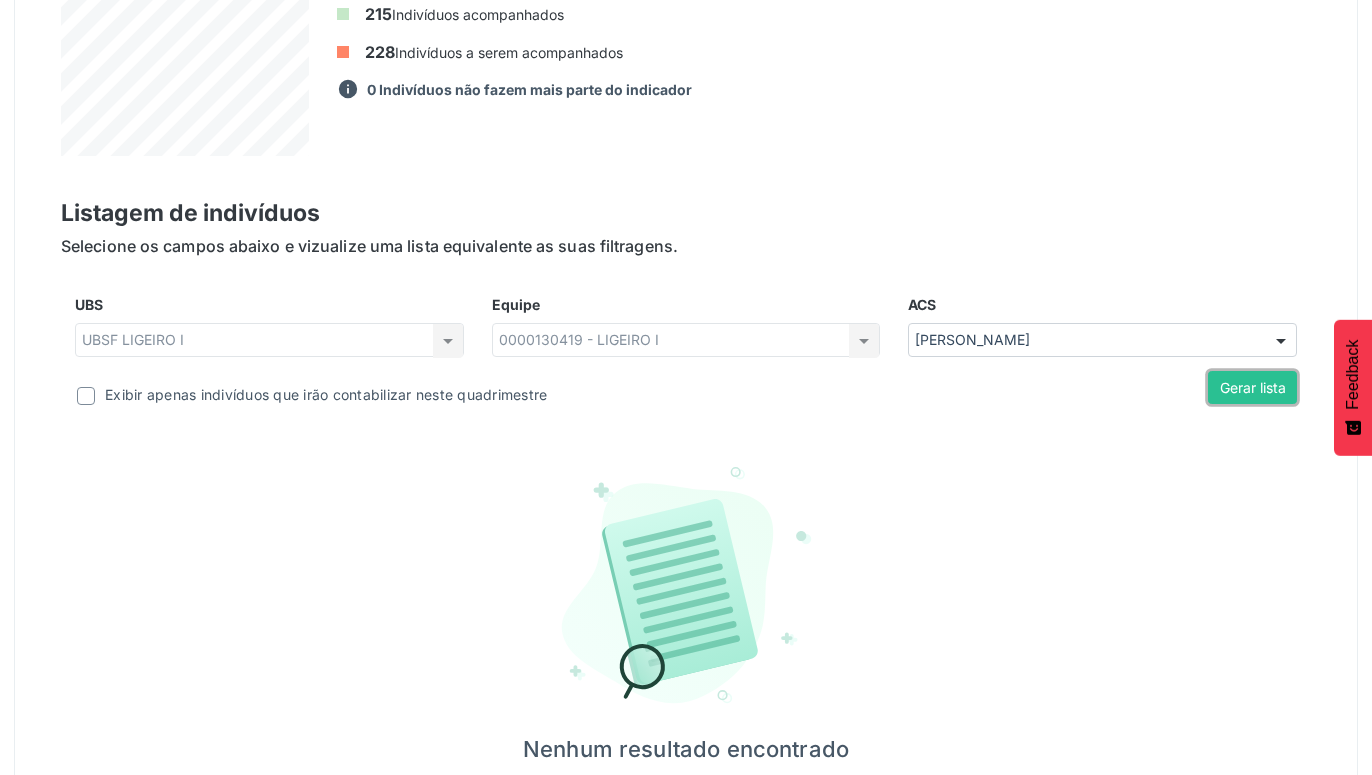 click on "Gerar lista" at bounding box center [1252, 388] 